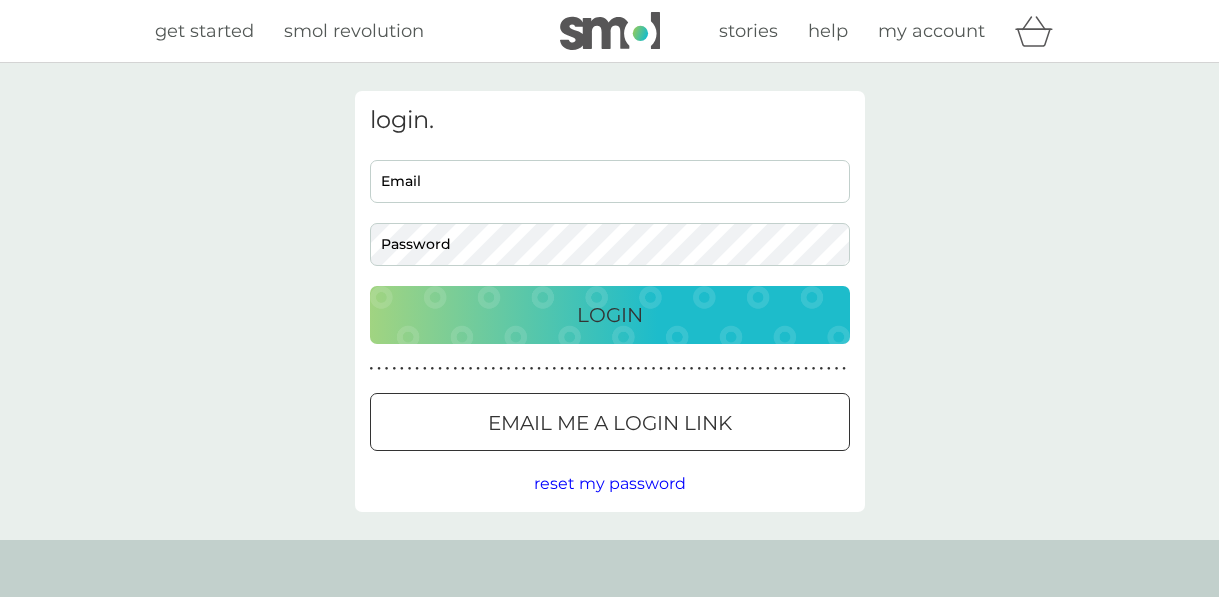 scroll, scrollTop: 0, scrollLeft: 0, axis: both 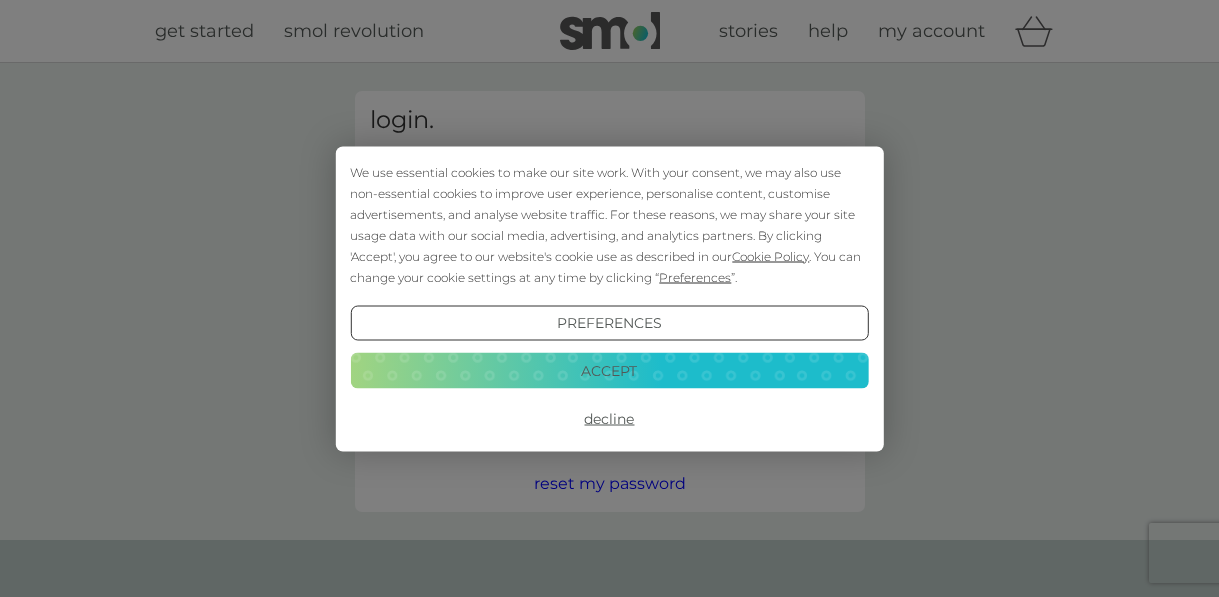 type on "[EMAIL_ADDRESS][DOMAIN_NAME]" 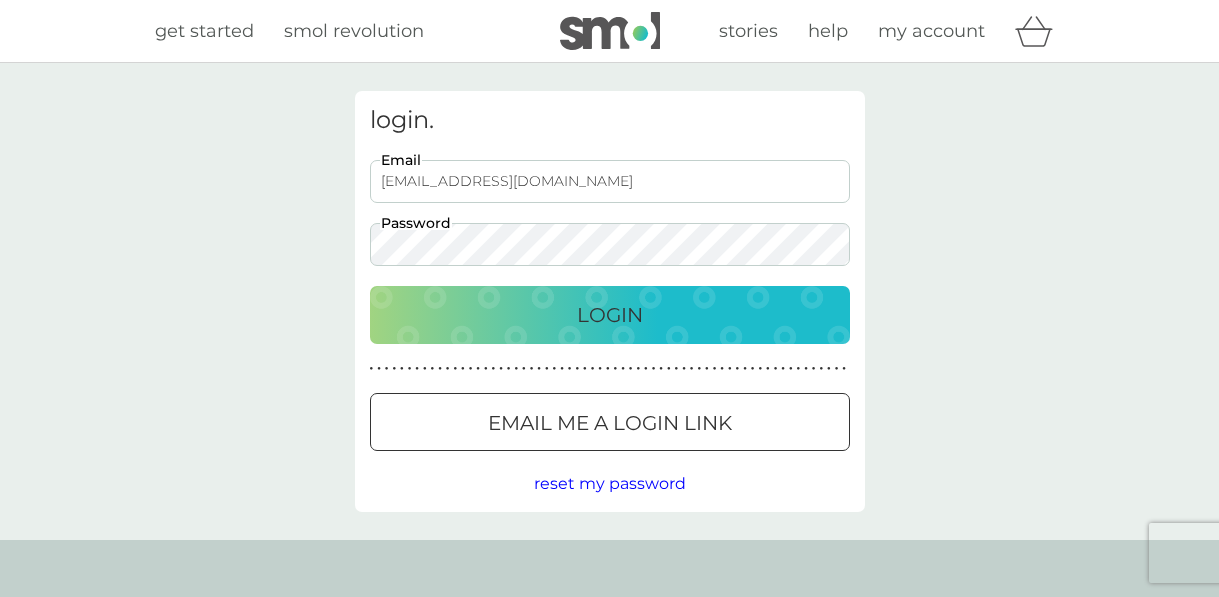 click on "Login" at bounding box center (610, 315) 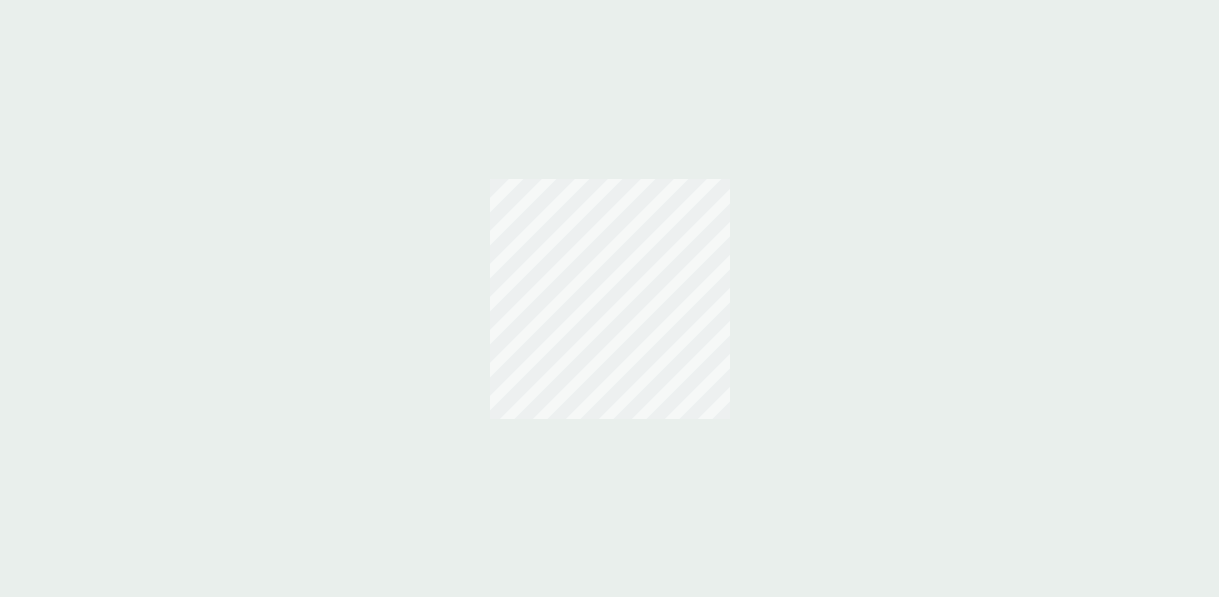 scroll, scrollTop: 0, scrollLeft: 0, axis: both 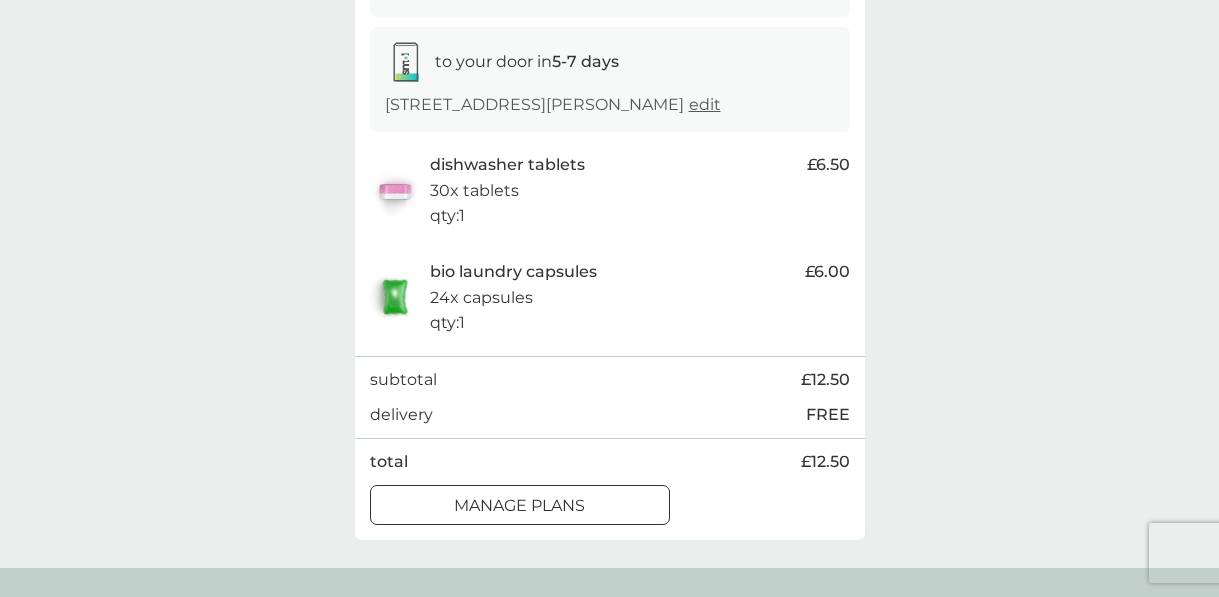 click on "manage plans" at bounding box center [519, 506] 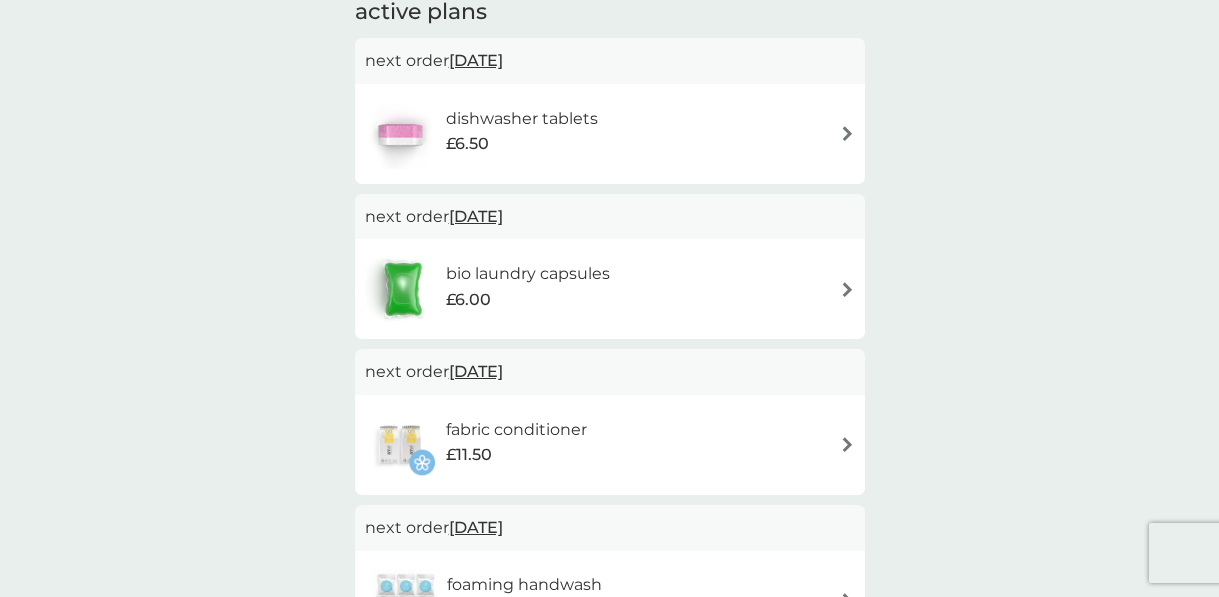 scroll, scrollTop: 374, scrollLeft: 0, axis: vertical 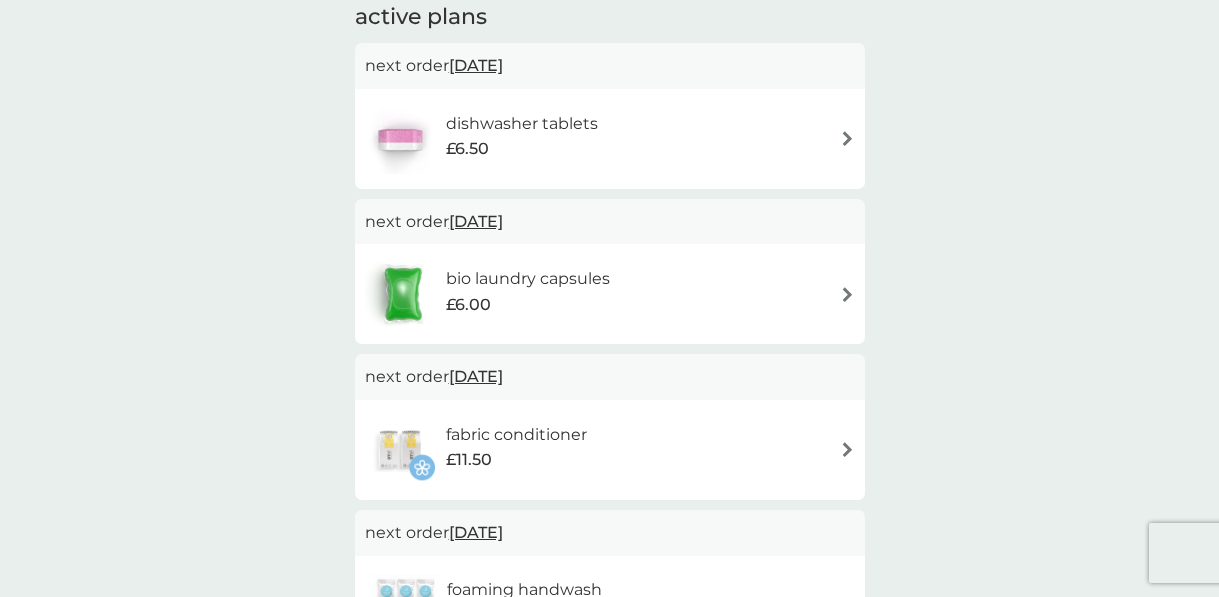 click on "bio laundry capsules £6.00" at bounding box center (610, 294) 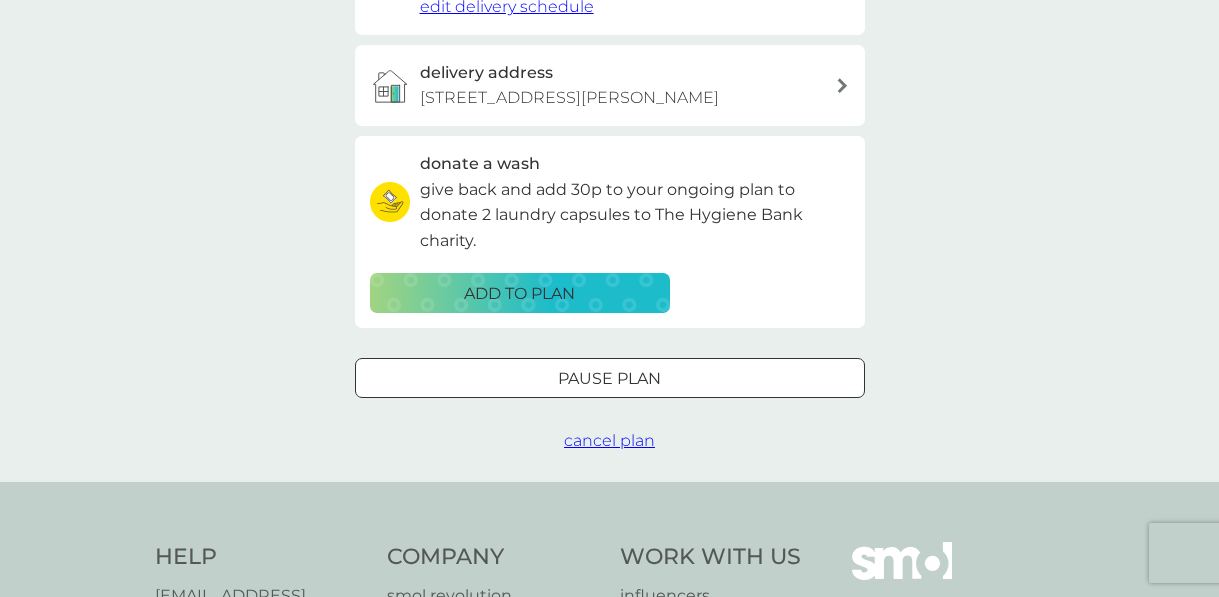 scroll, scrollTop: 561, scrollLeft: 0, axis: vertical 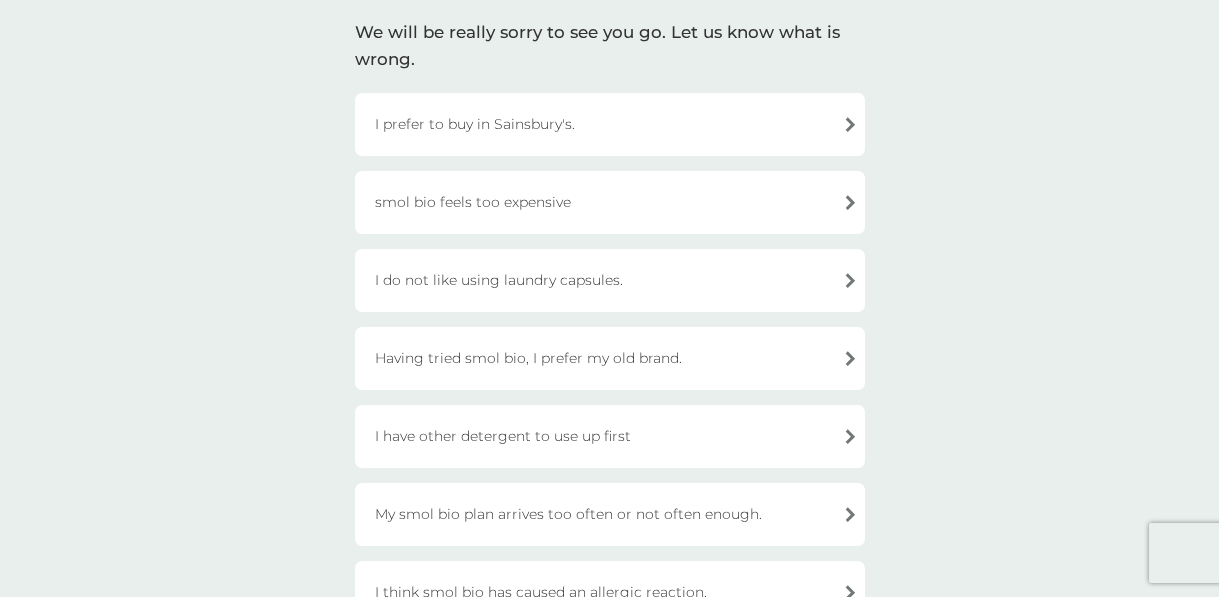 click on "Having tried smol bio, I prefer my old brand." at bounding box center [610, 358] 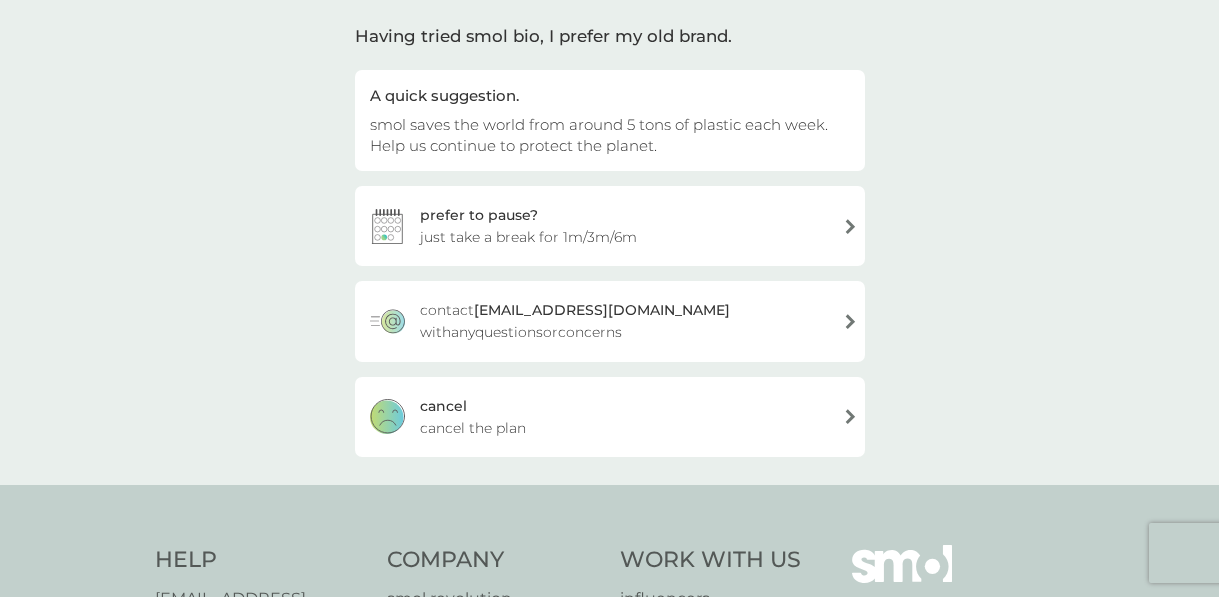 click on "cancel the plan" at bounding box center (473, 428) 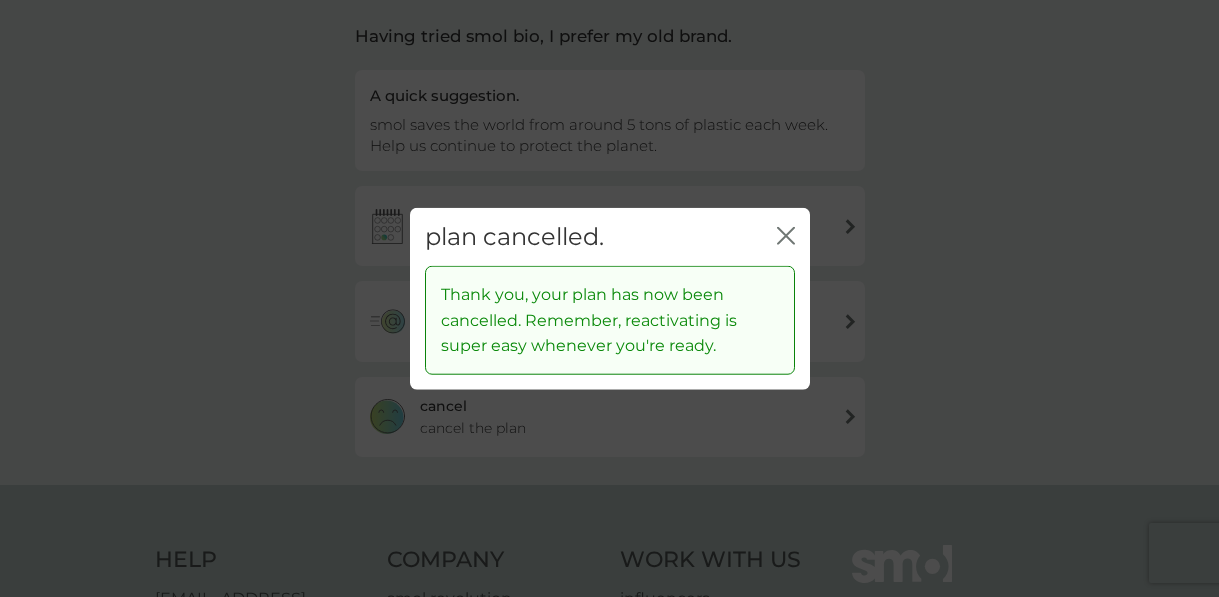 click on "close" 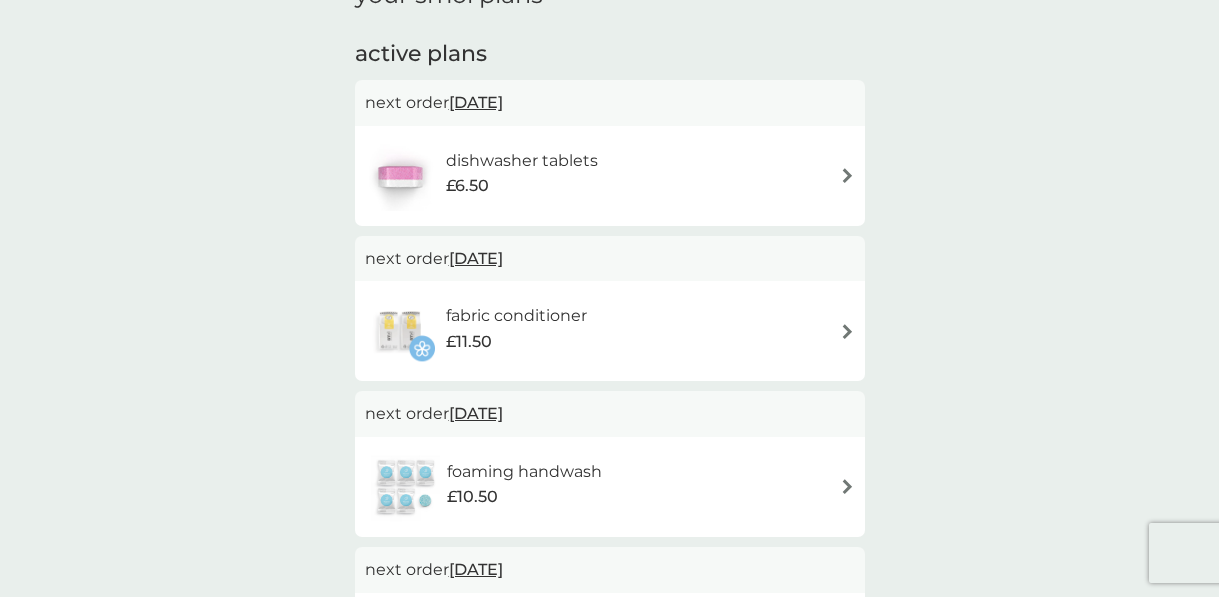 scroll, scrollTop: 345, scrollLeft: 0, axis: vertical 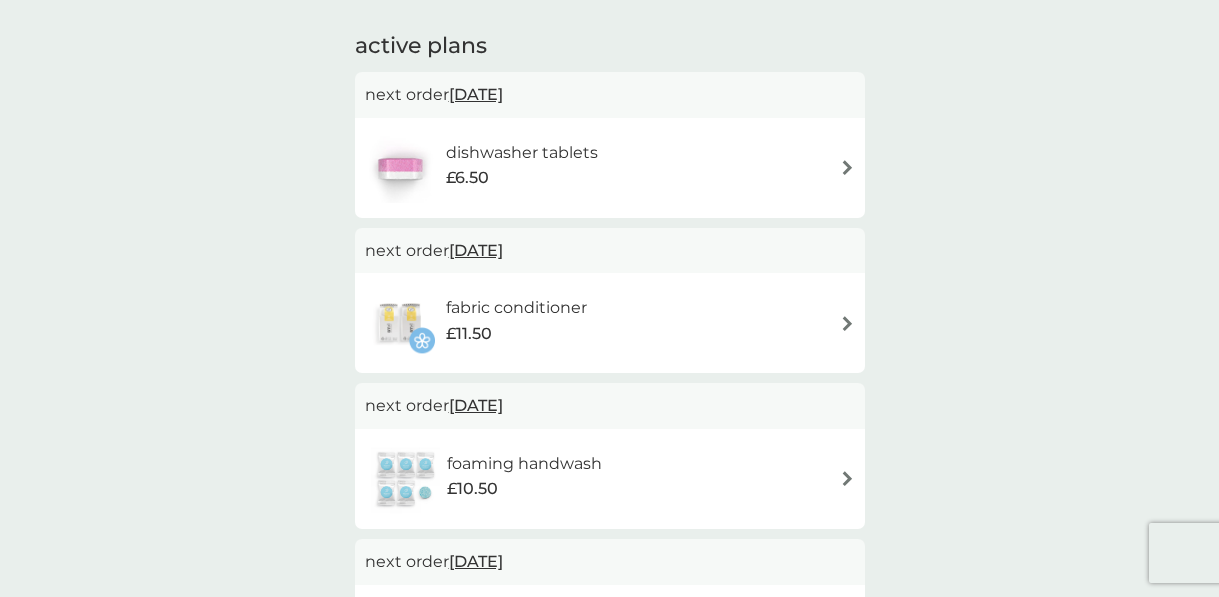 click on "fabric conditioner £11.50" at bounding box center (610, 323) 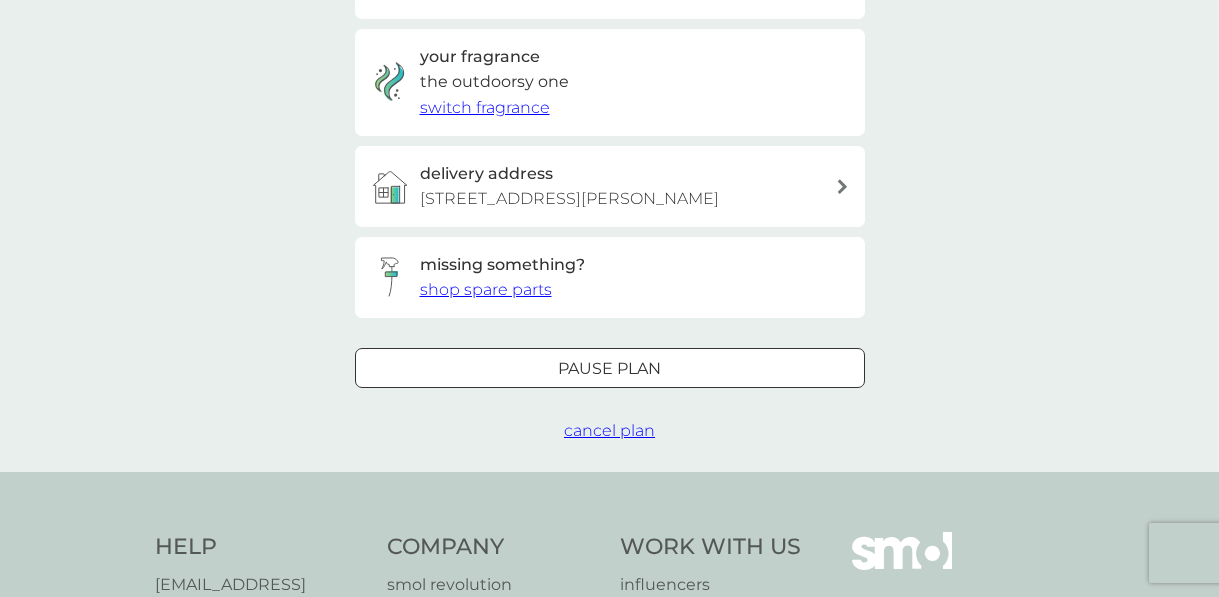 scroll, scrollTop: 581, scrollLeft: 0, axis: vertical 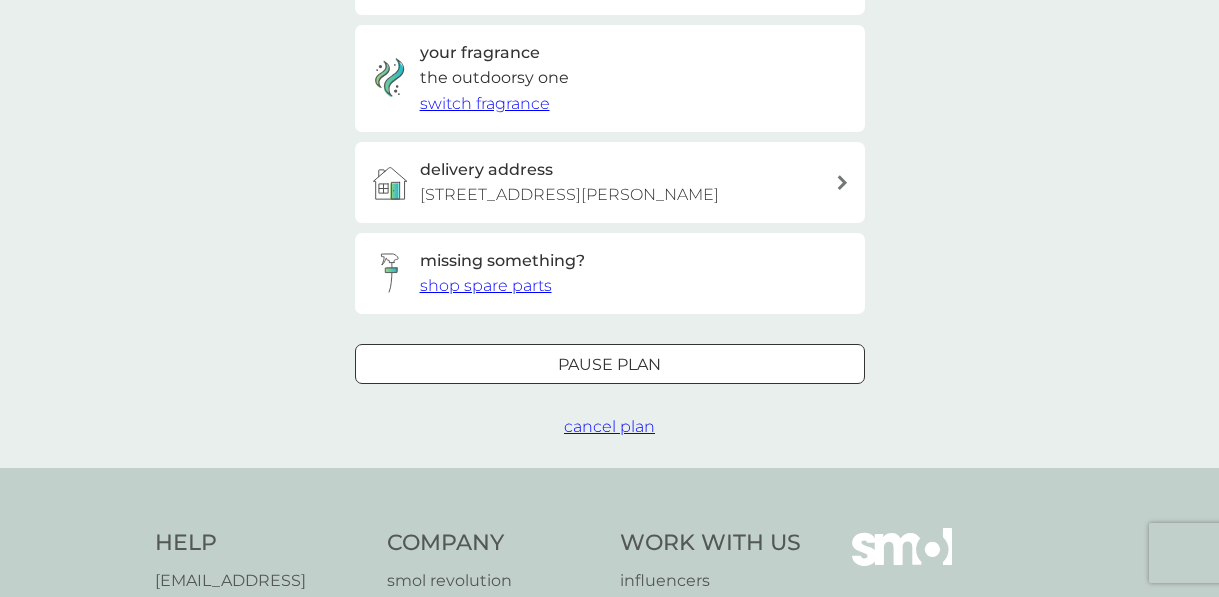 click on "cancel plan" at bounding box center [609, 426] 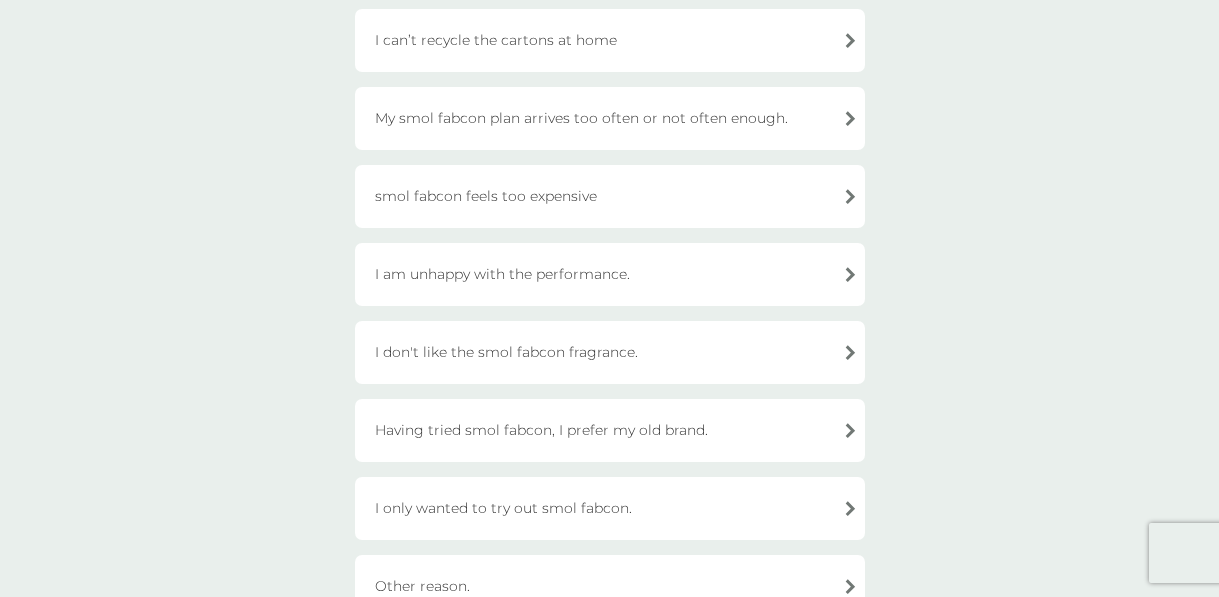 scroll, scrollTop: 468, scrollLeft: 0, axis: vertical 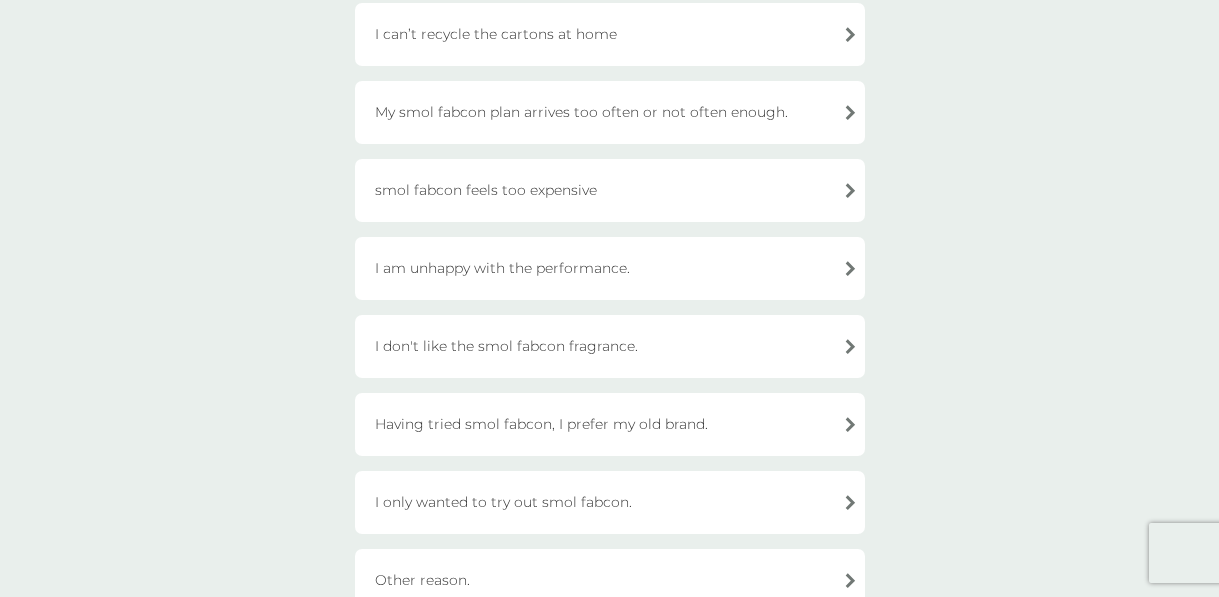click on "I don't like the smol fabcon fragrance." at bounding box center (610, 346) 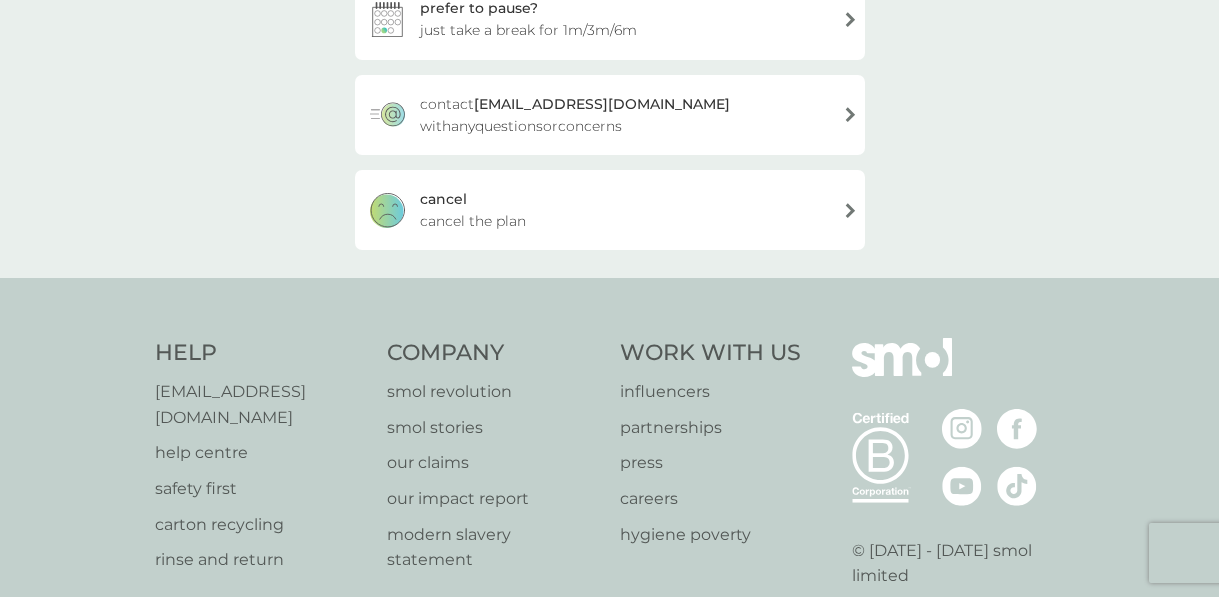 click on "cancel the plan" at bounding box center (473, 221) 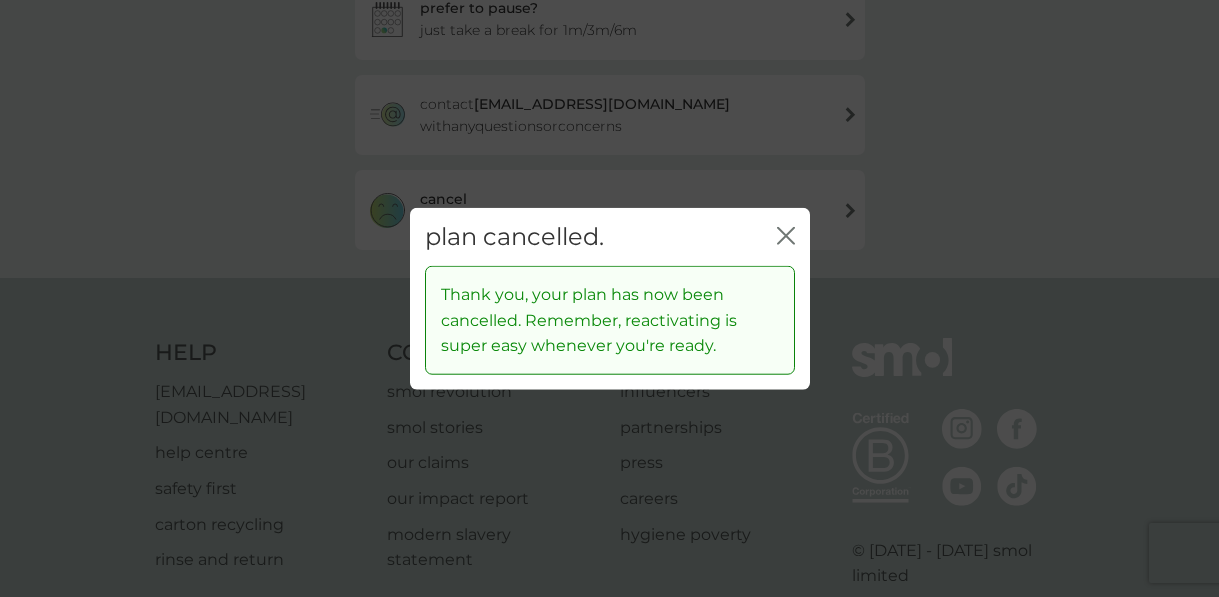 click 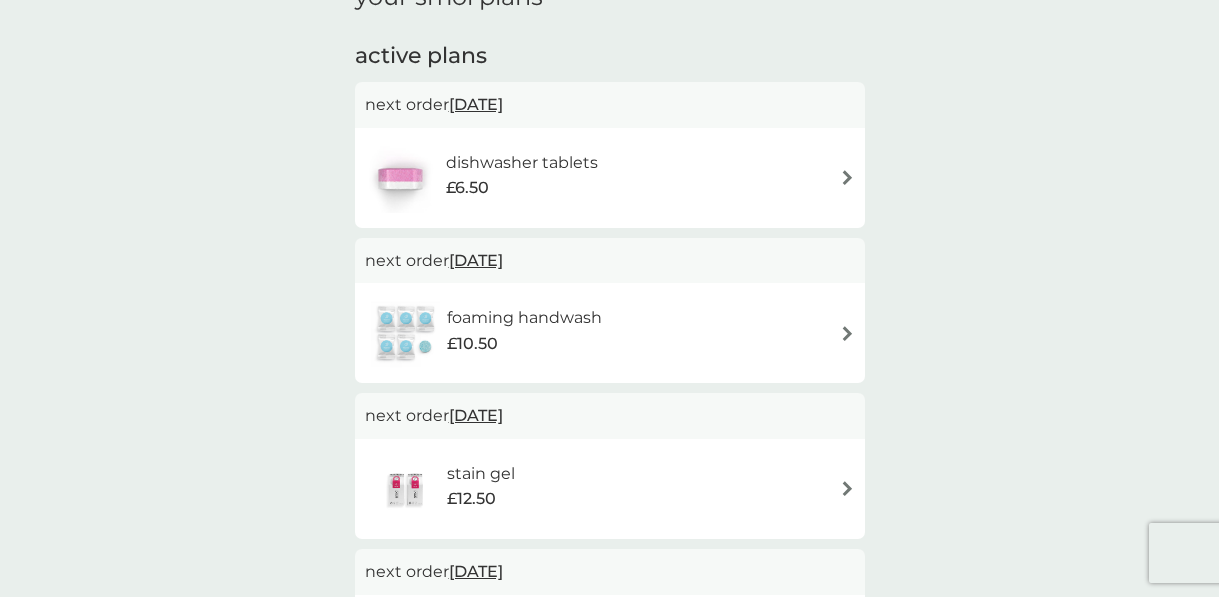 scroll, scrollTop: 334, scrollLeft: 0, axis: vertical 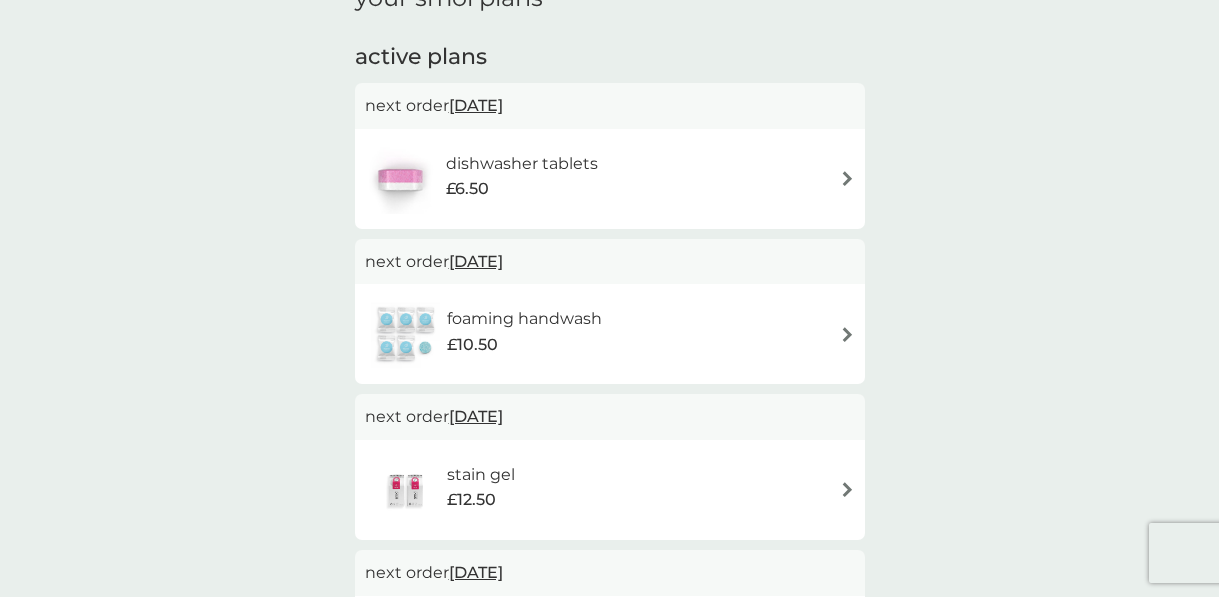 click on "foaming handwash" at bounding box center [524, 319] 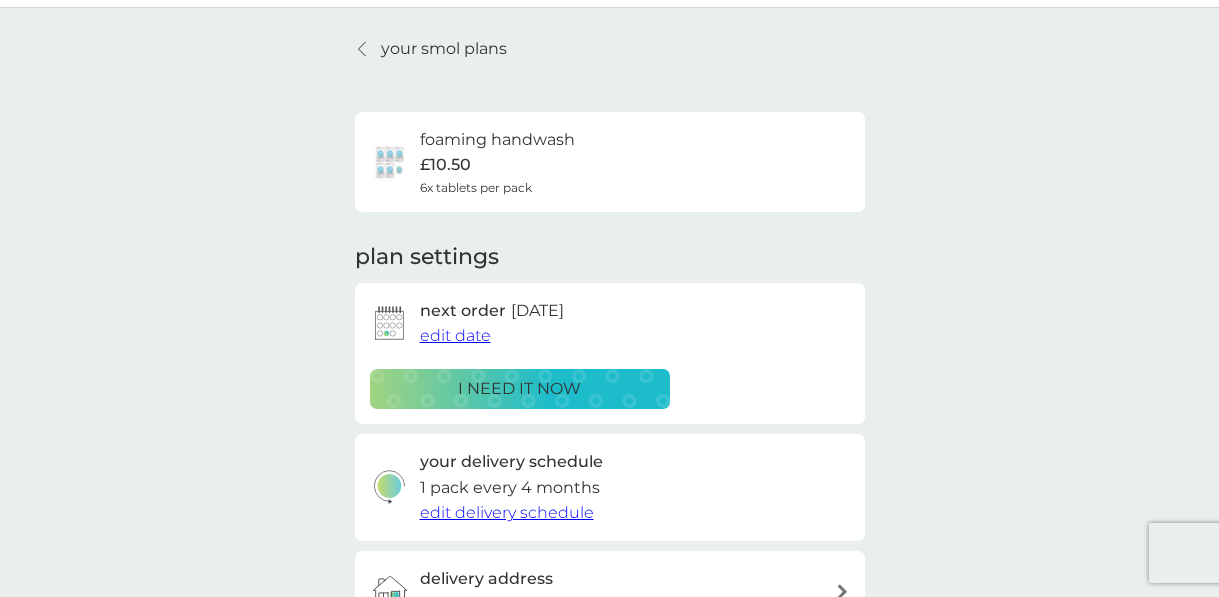 scroll, scrollTop: 60, scrollLeft: 0, axis: vertical 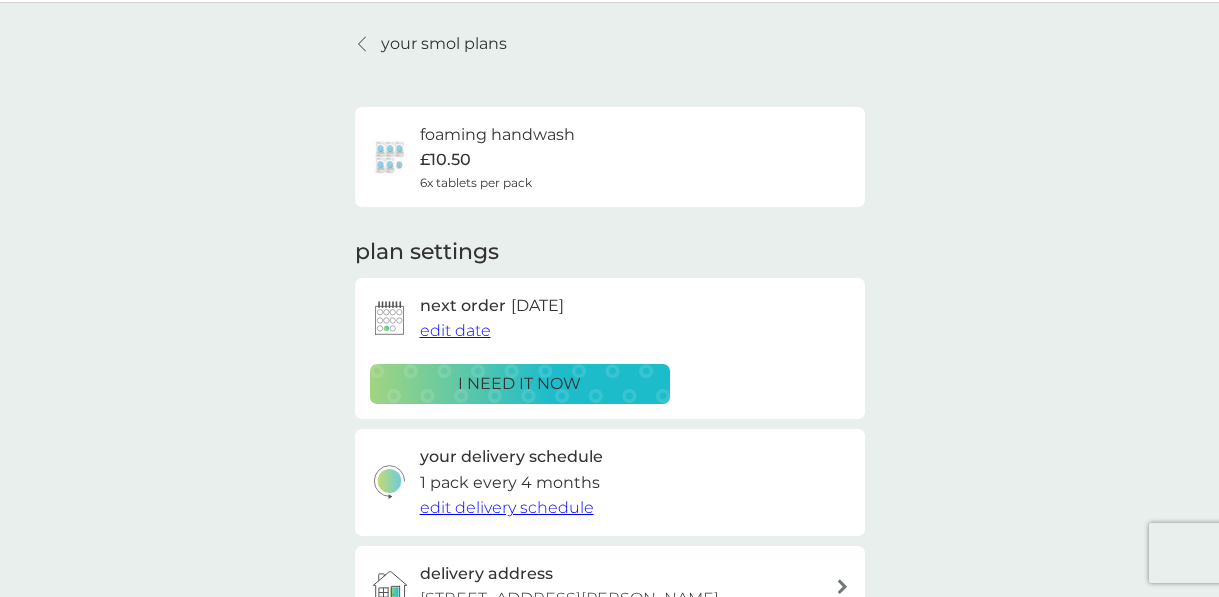click on "edit date" at bounding box center (455, 330) 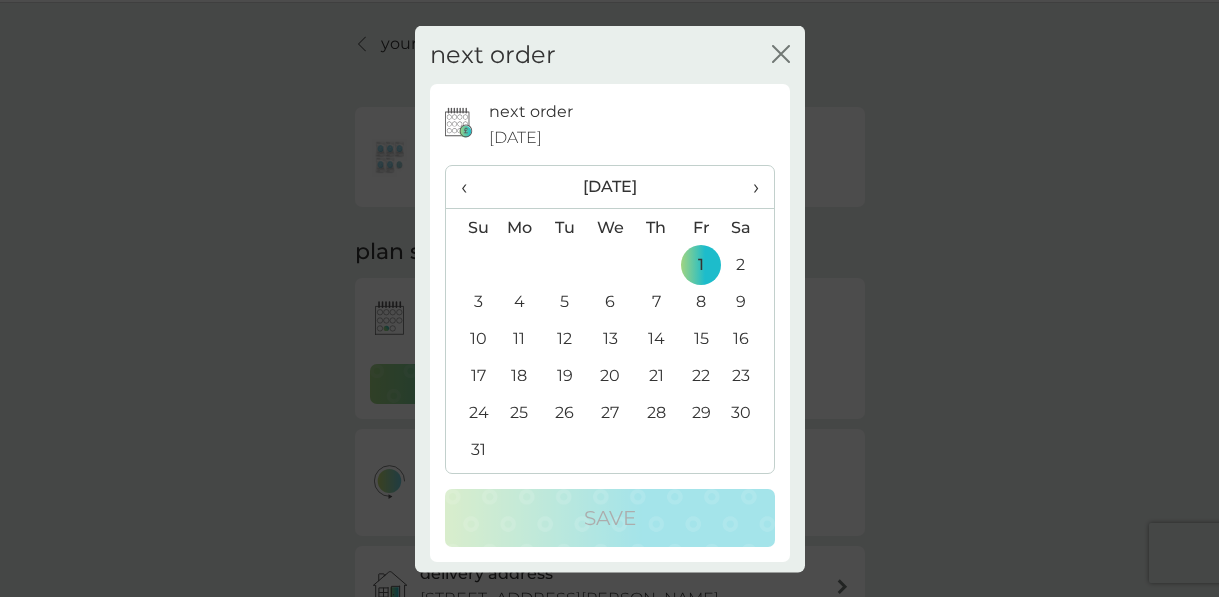 click on "‹" at bounding box center [471, 187] 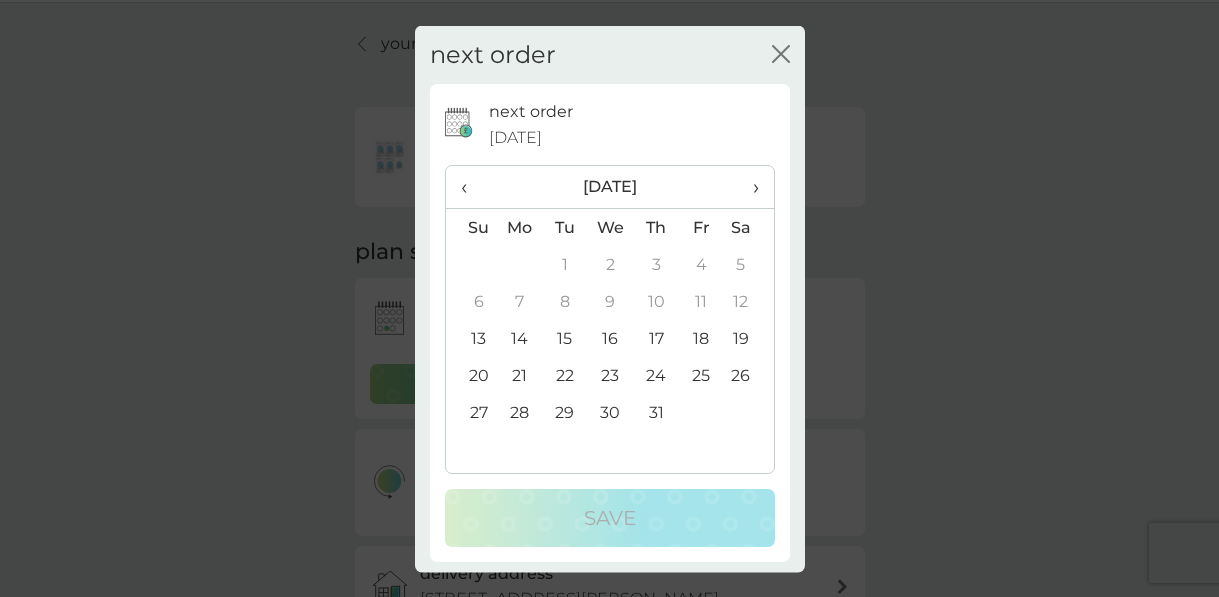 click on "‹" at bounding box center (471, 187) 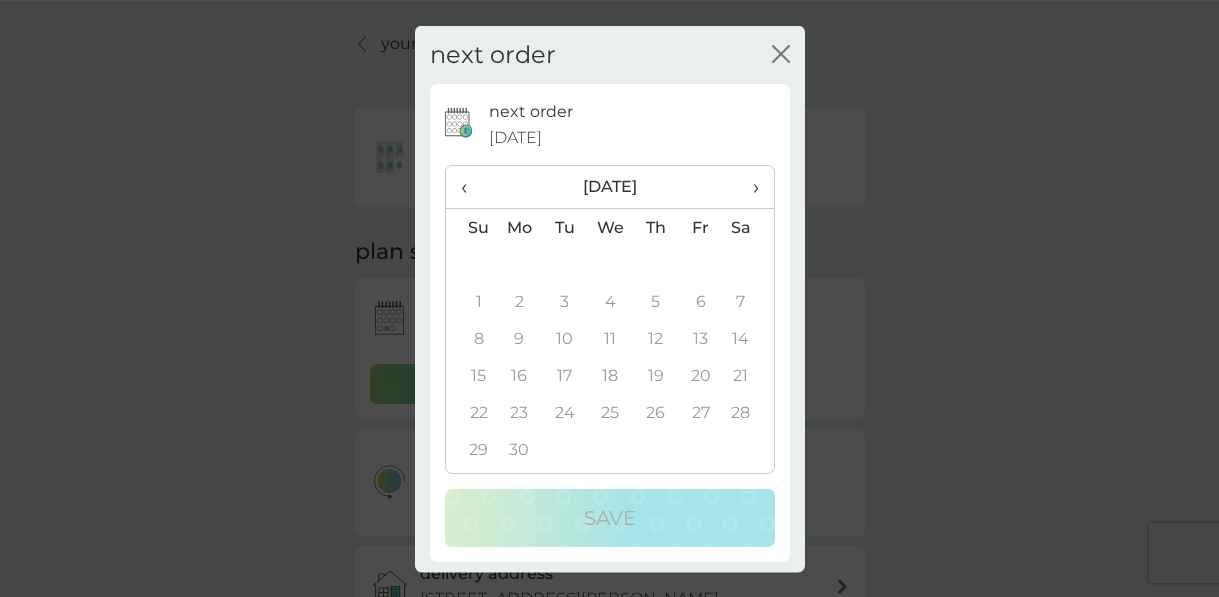 click on "›" at bounding box center (748, 187) 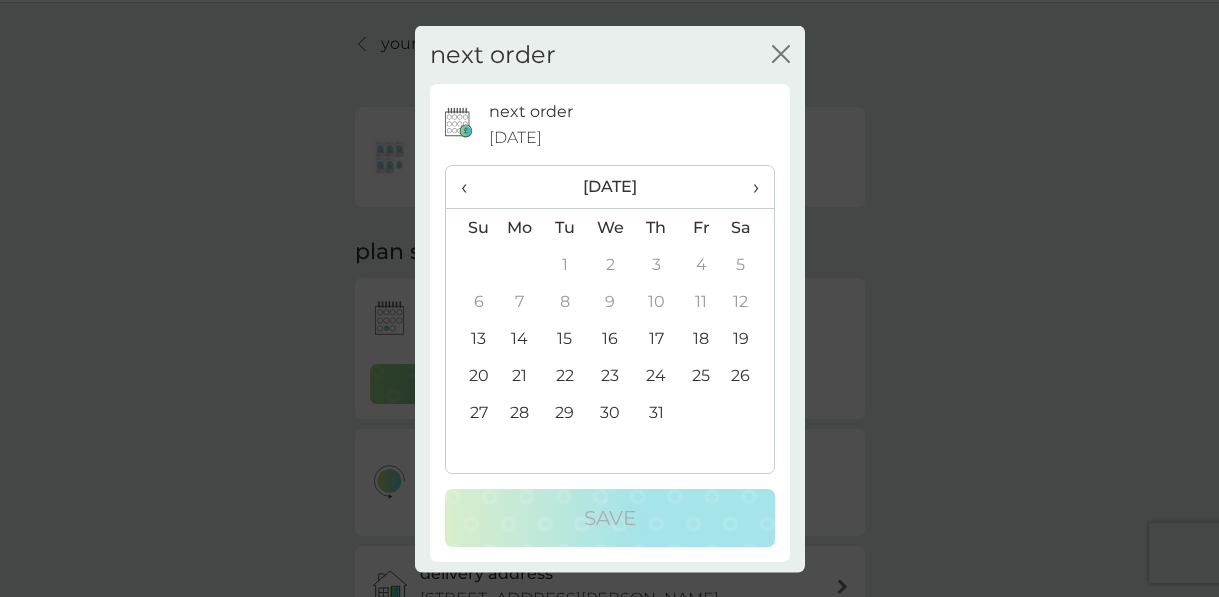 drag, startPoint x: 782, startPoint y: 54, endPoint x: 798, endPoint y: 243, distance: 189.67604 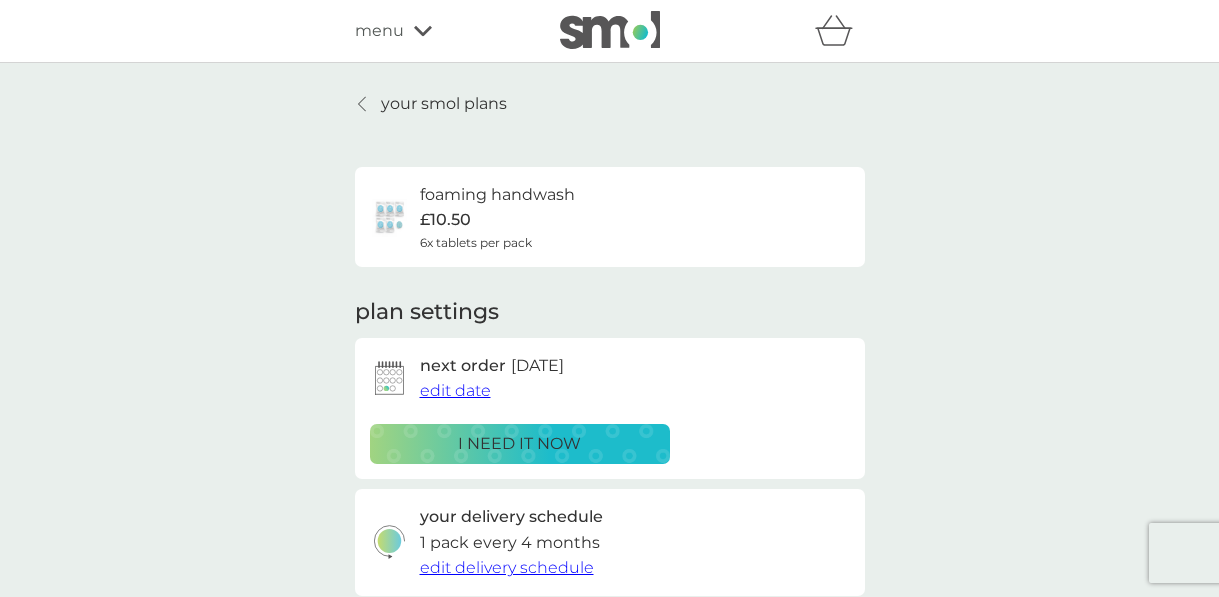scroll, scrollTop: 0, scrollLeft: 0, axis: both 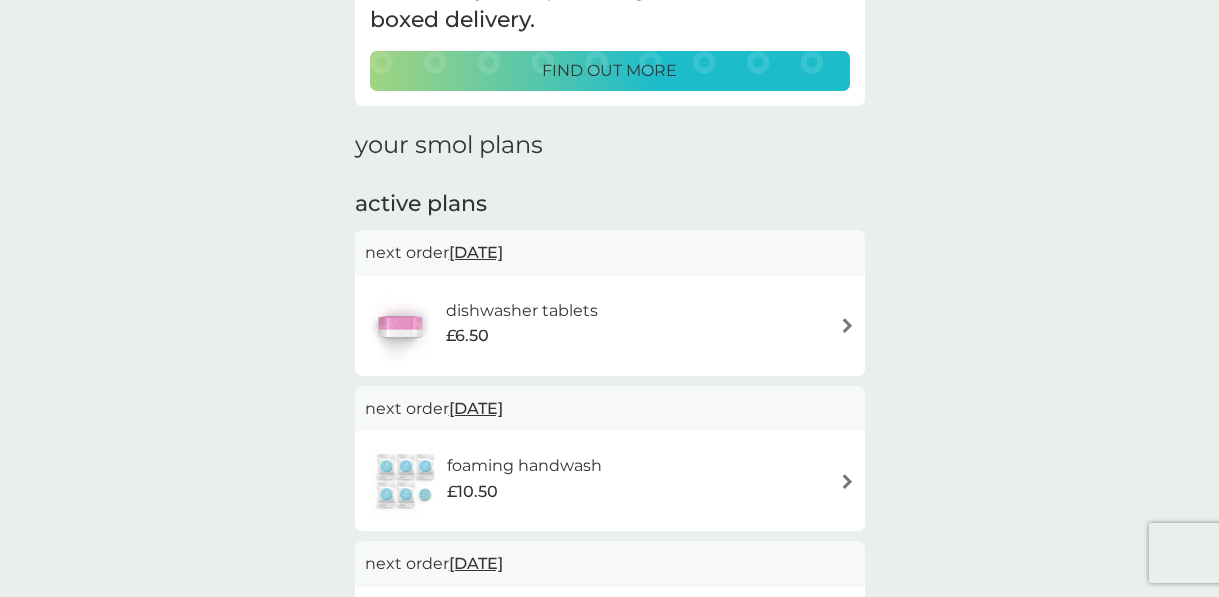 click on "[DATE]" at bounding box center [476, 408] 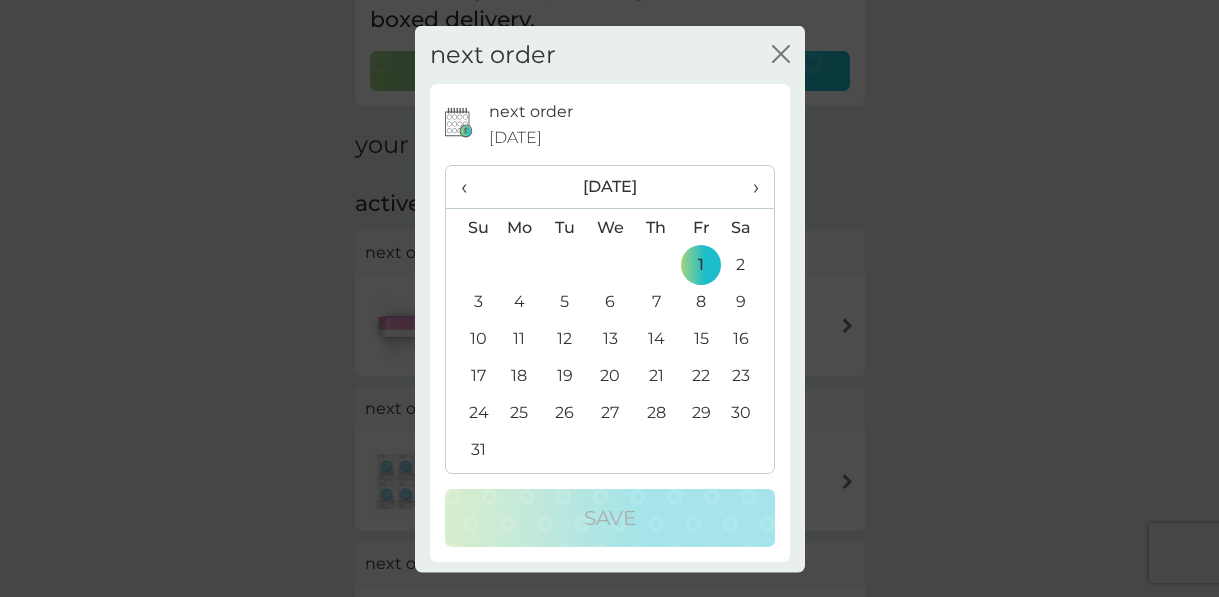 click on "‹" at bounding box center [471, 187] 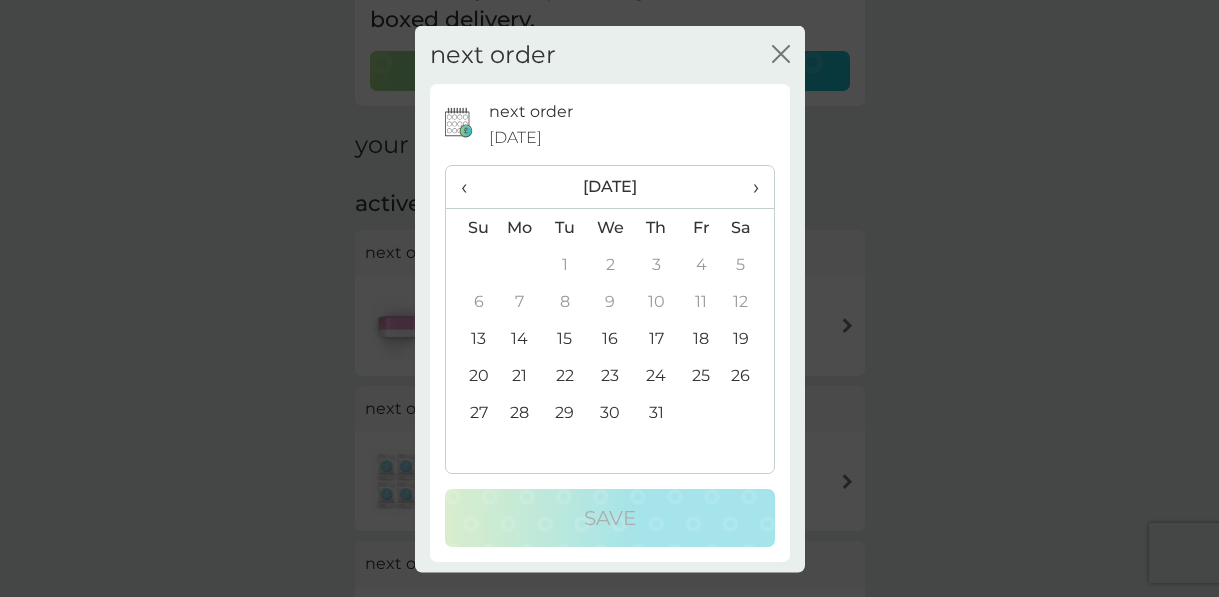 click on "18" at bounding box center [701, 338] 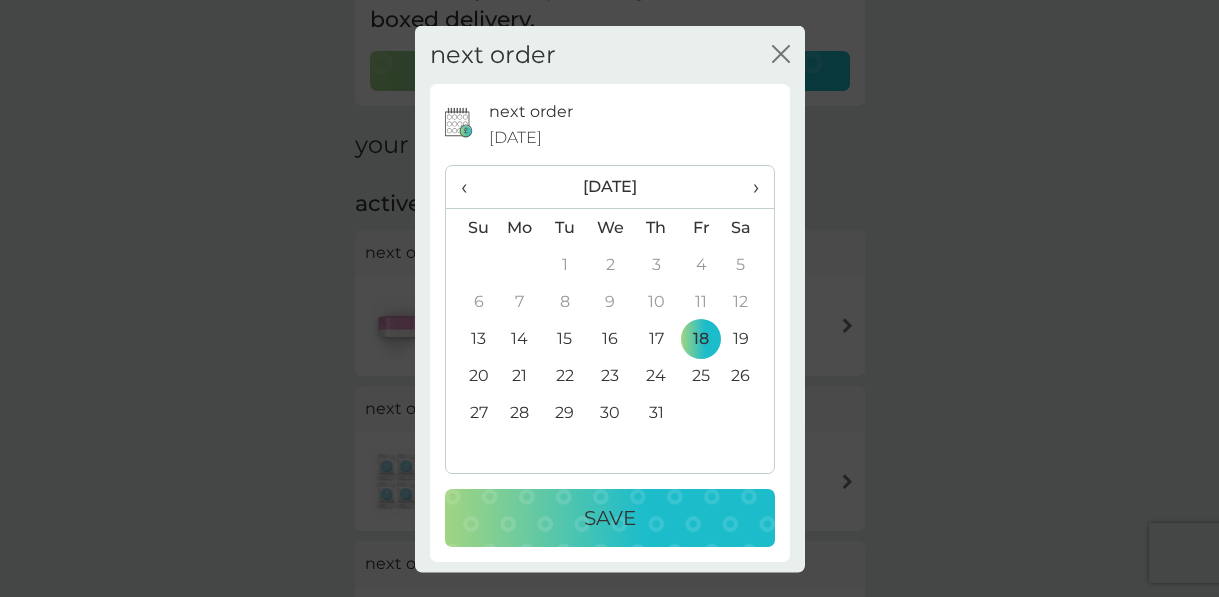 click on "Save" at bounding box center (610, 518) 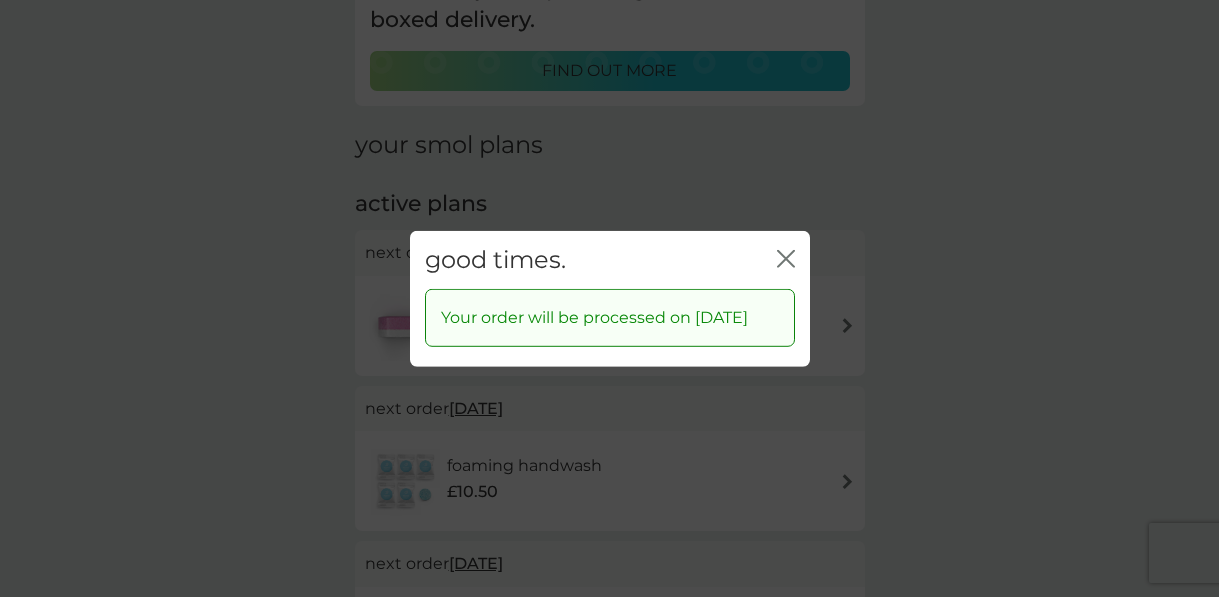 click on "close" 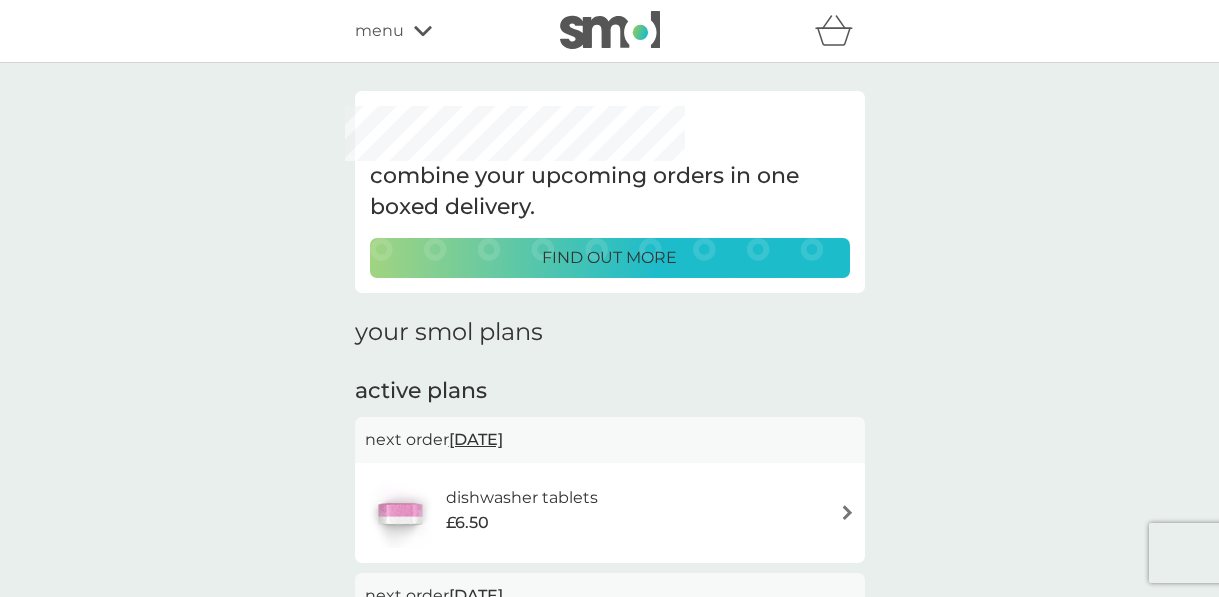 scroll, scrollTop: 0, scrollLeft: 0, axis: both 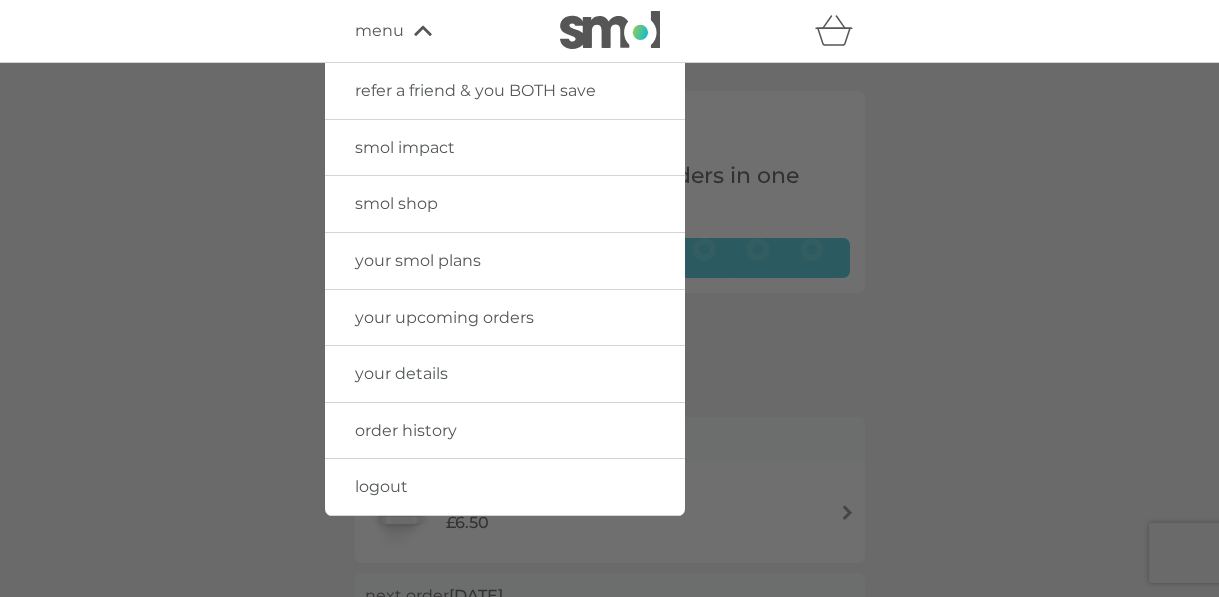 click on "smol shop" at bounding box center (396, 203) 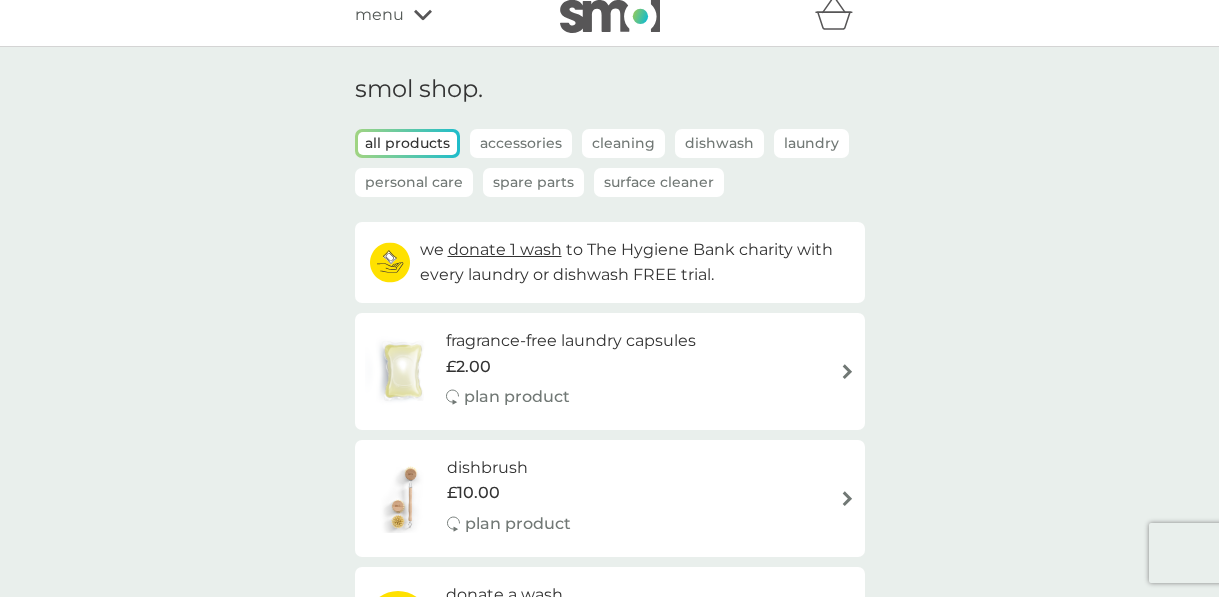 scroll, scrollTop: 0, scrollLeft: 0, axis: both 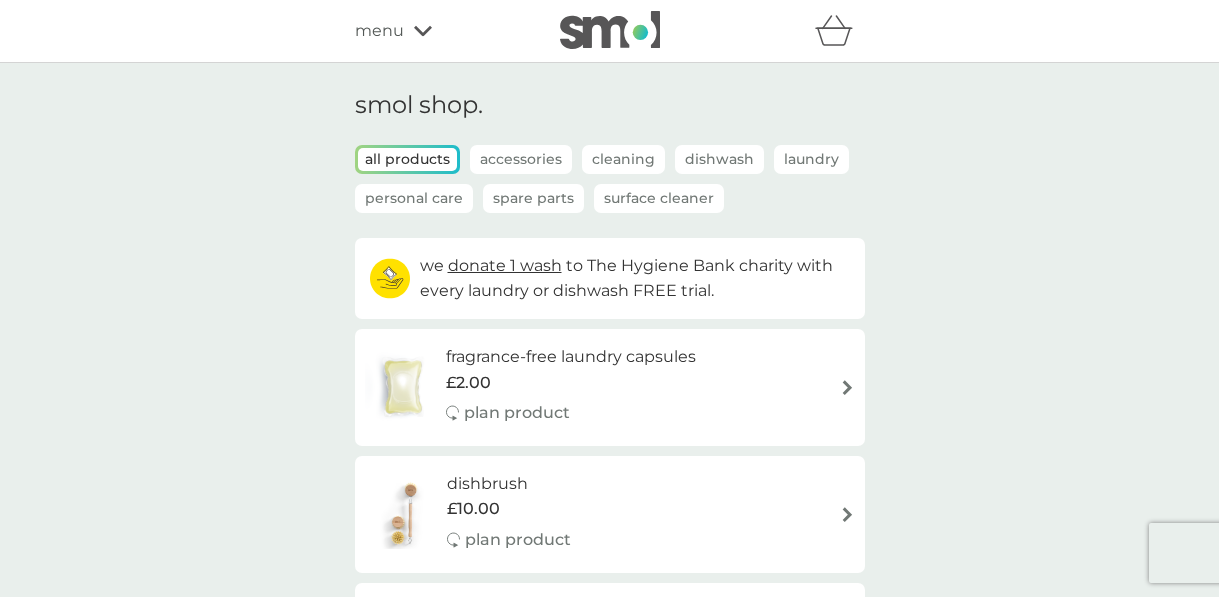 click on "Accessories" at bounding box center [521, 159] 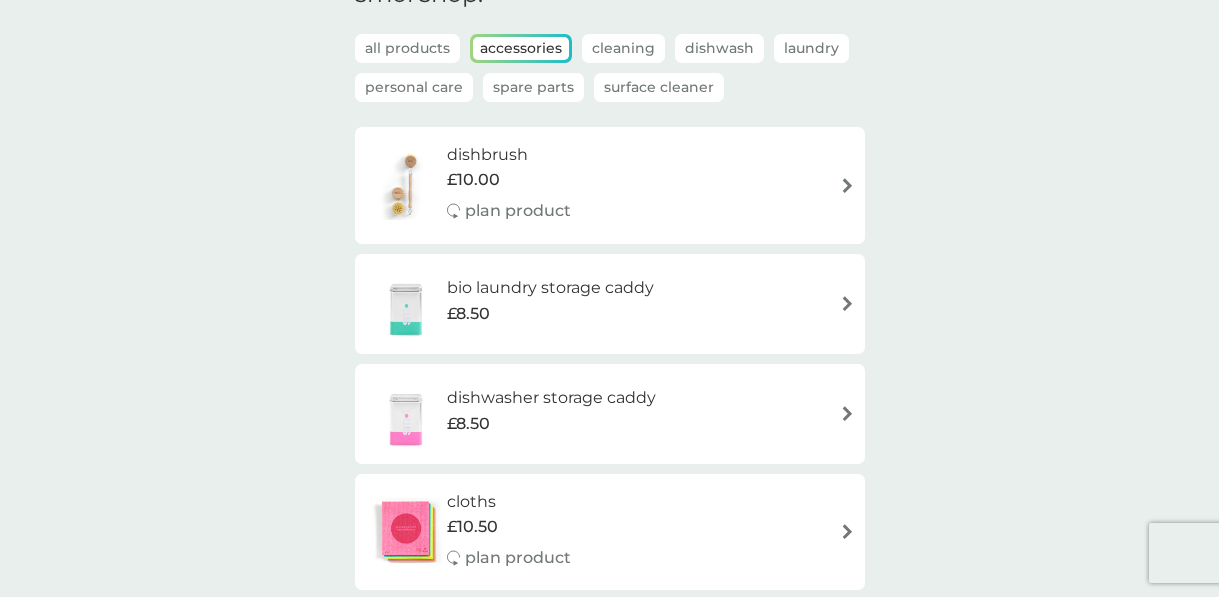 scroll, scrollTop: 111, scrollLeft: 0, axis: vertical 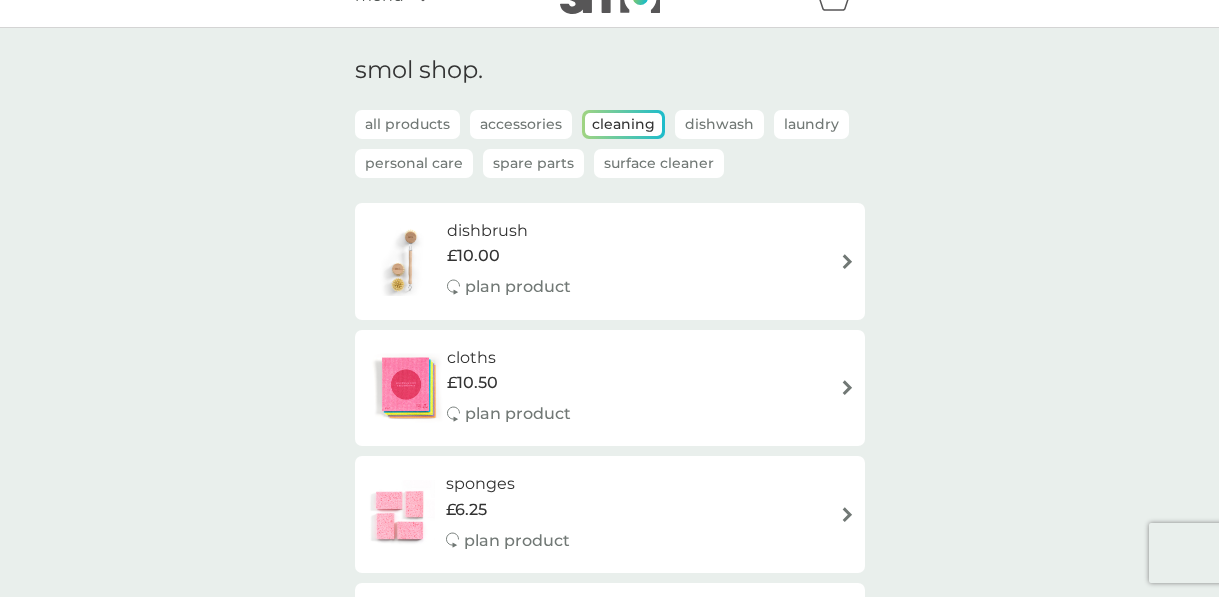 click on "Dishwash" at bounding box center (719, 124) 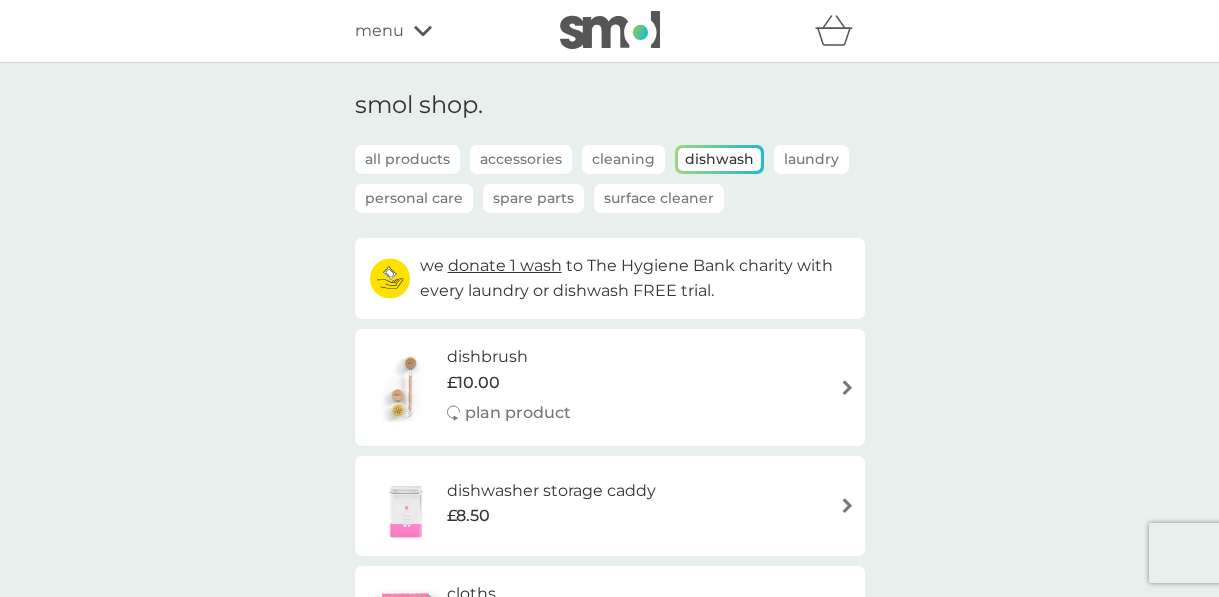 scroll, scrollTop: 0, scrollLeft: 0, axis: both 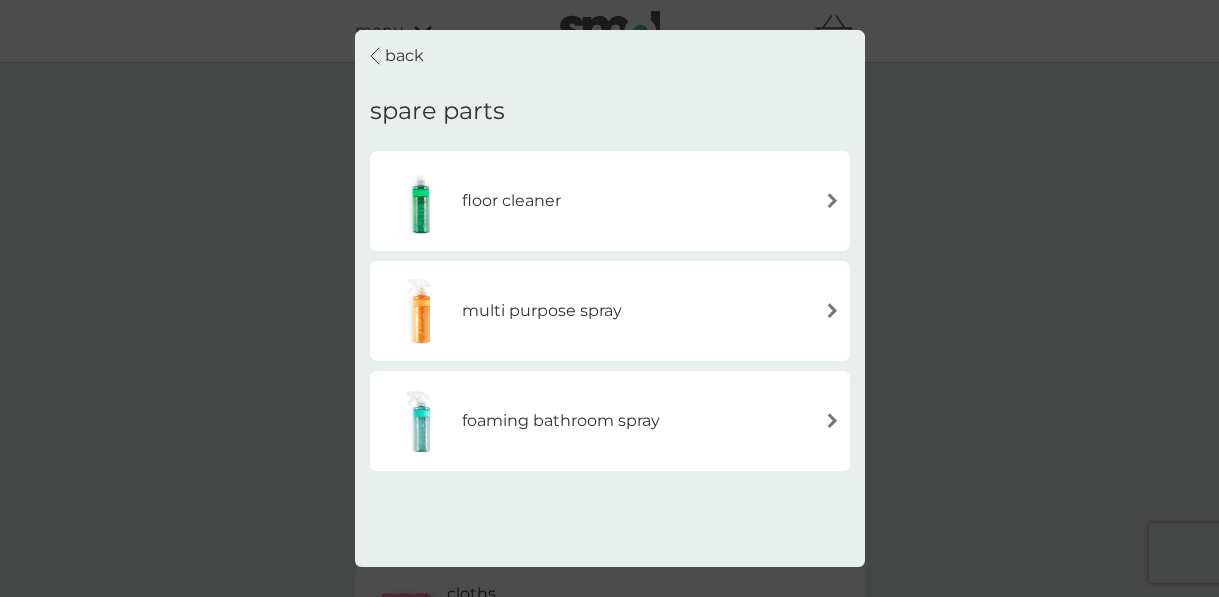 click on "multi purpose spray" at bounding box center [542, 311] 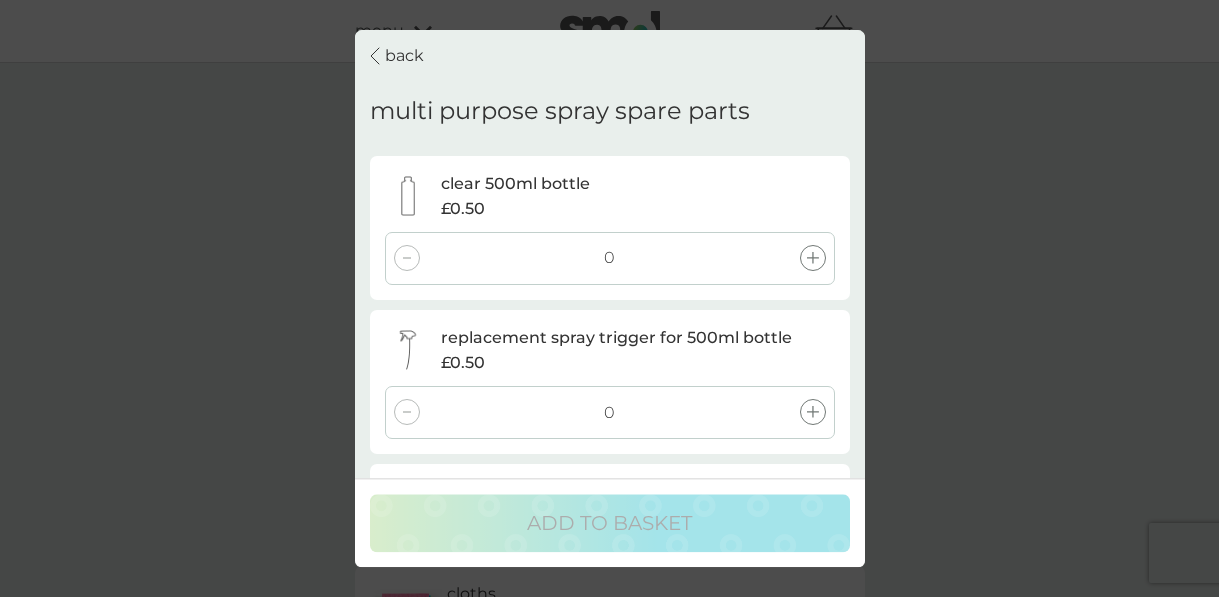 click 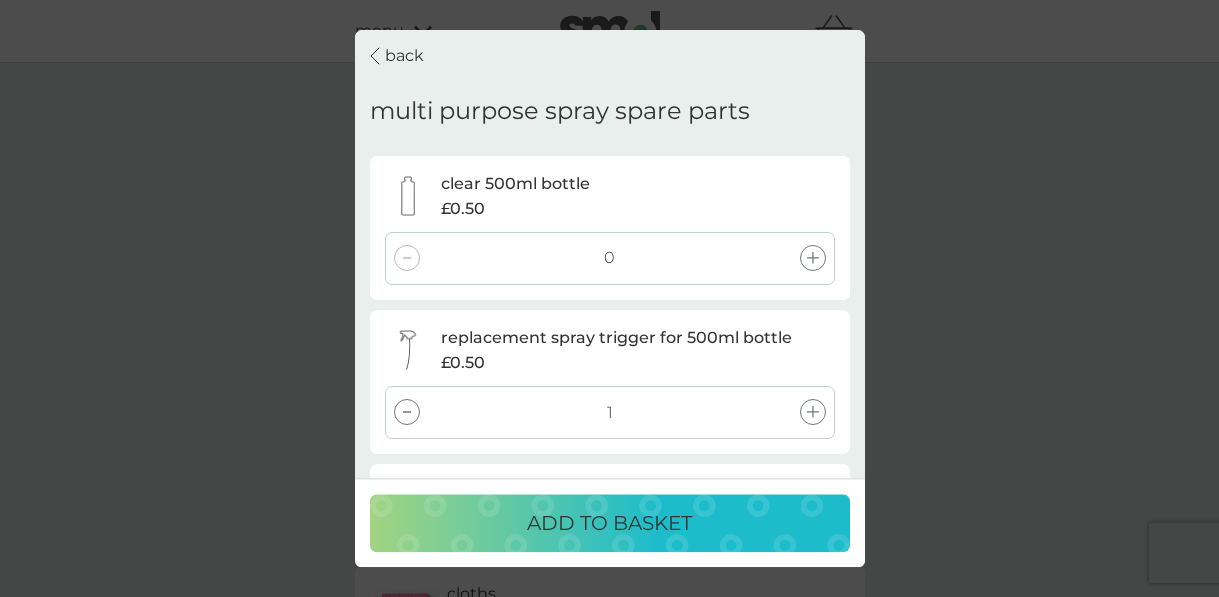 click on "ADD TO BASKET" at bounding box center (609, 523) 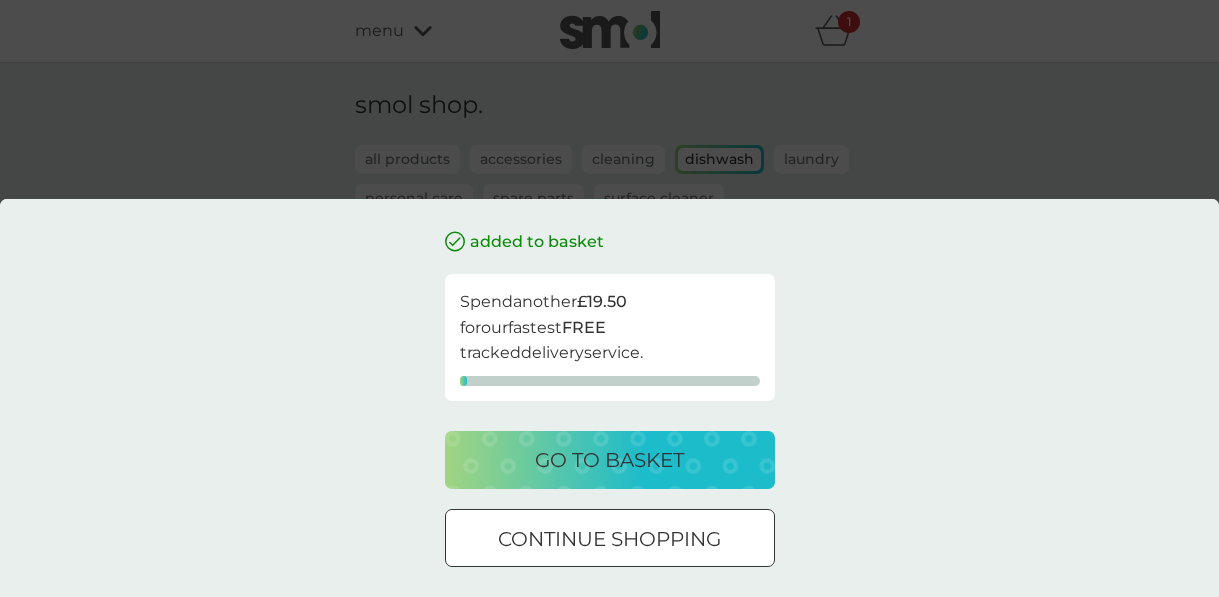 click on "added to basket Spend  another  £19.50   for  our  fastest  FREE   tracked  delivery  service.  go to basket continue shopping" at bounding box center [609, 398] 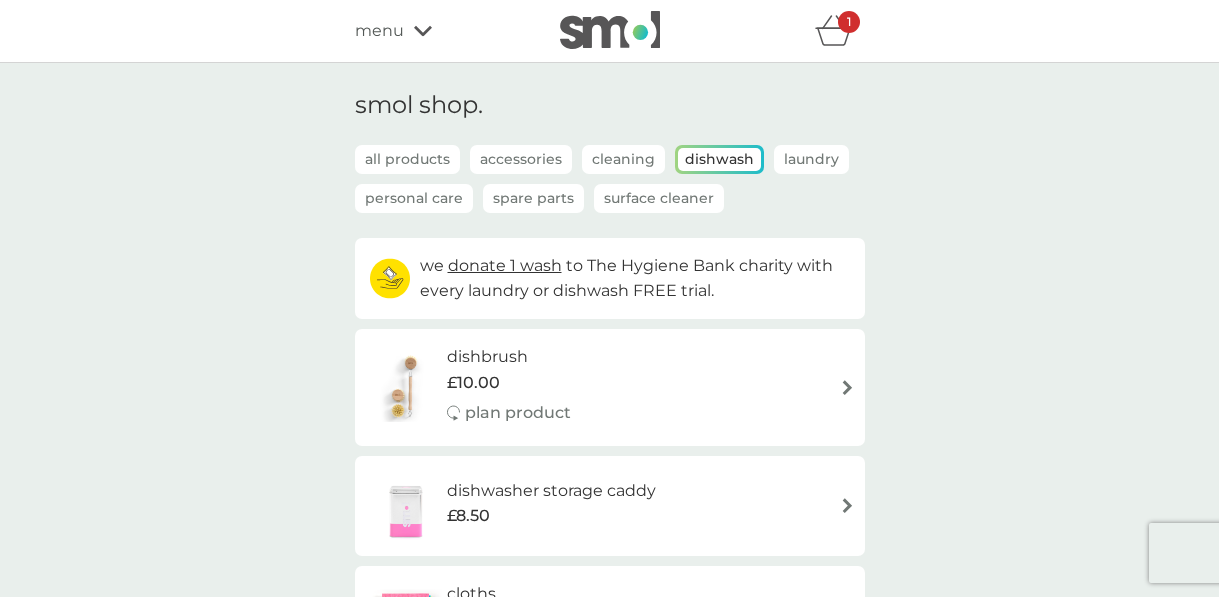 click on "menu" at bounding box center [440, 31] 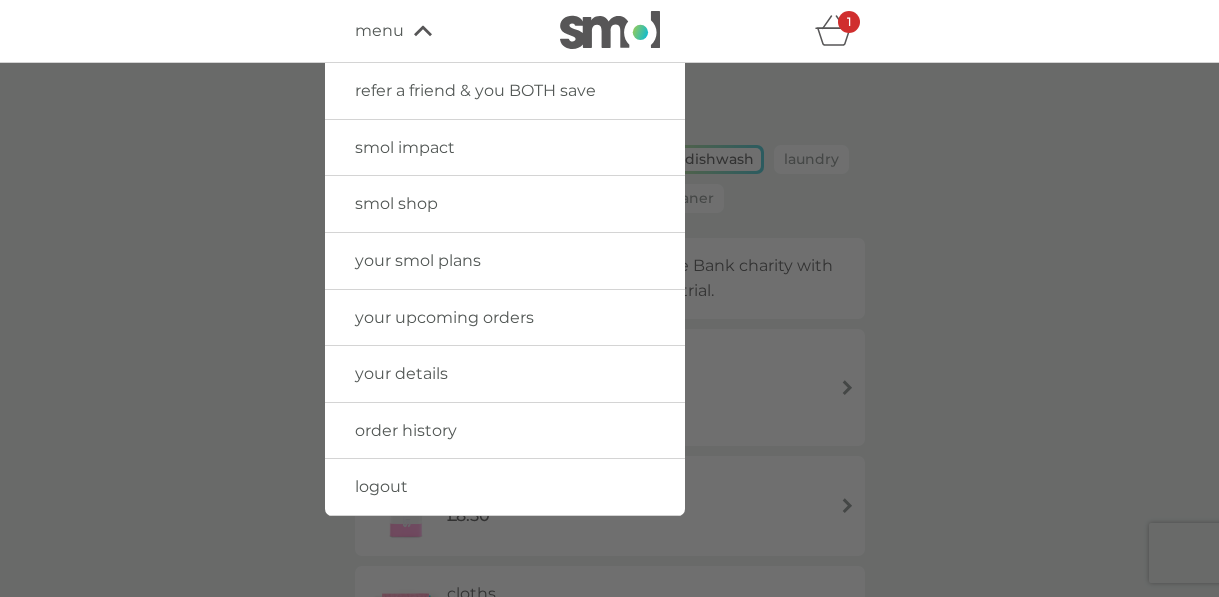 click at bounding box center [609, 361] 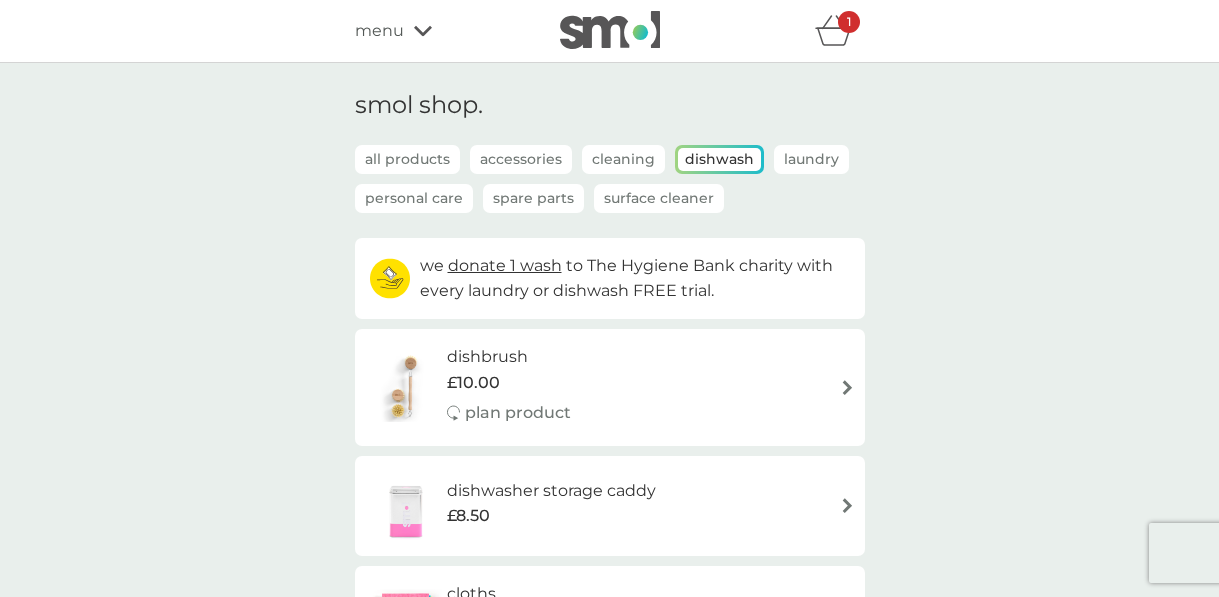 click 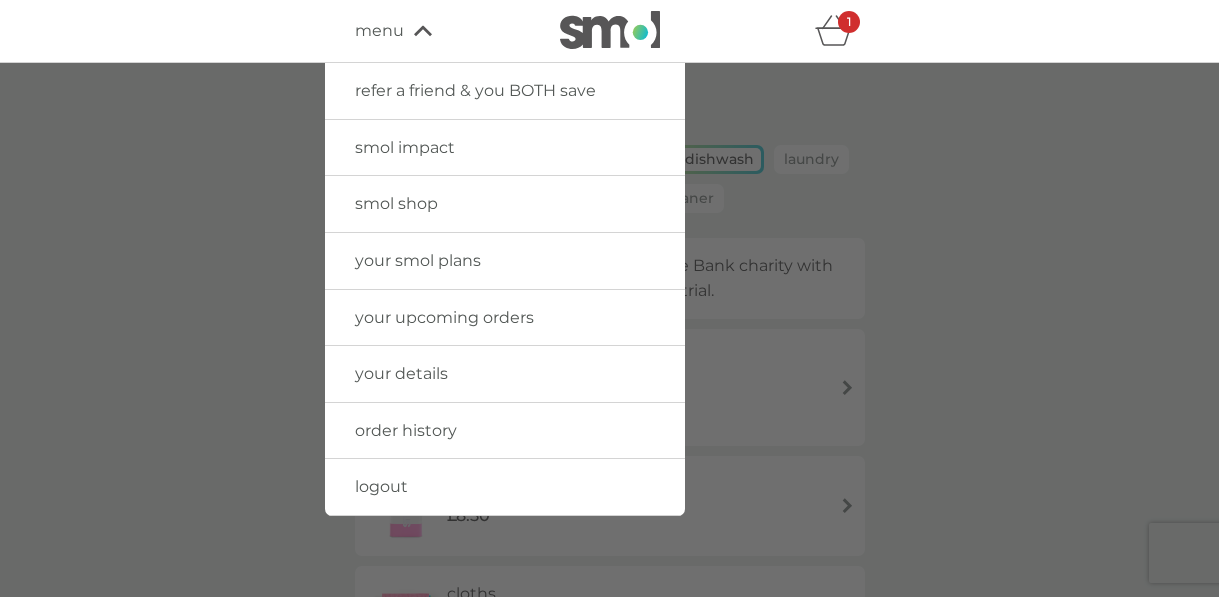 click on "your upcoming orders" at bounding box center [444, 317] 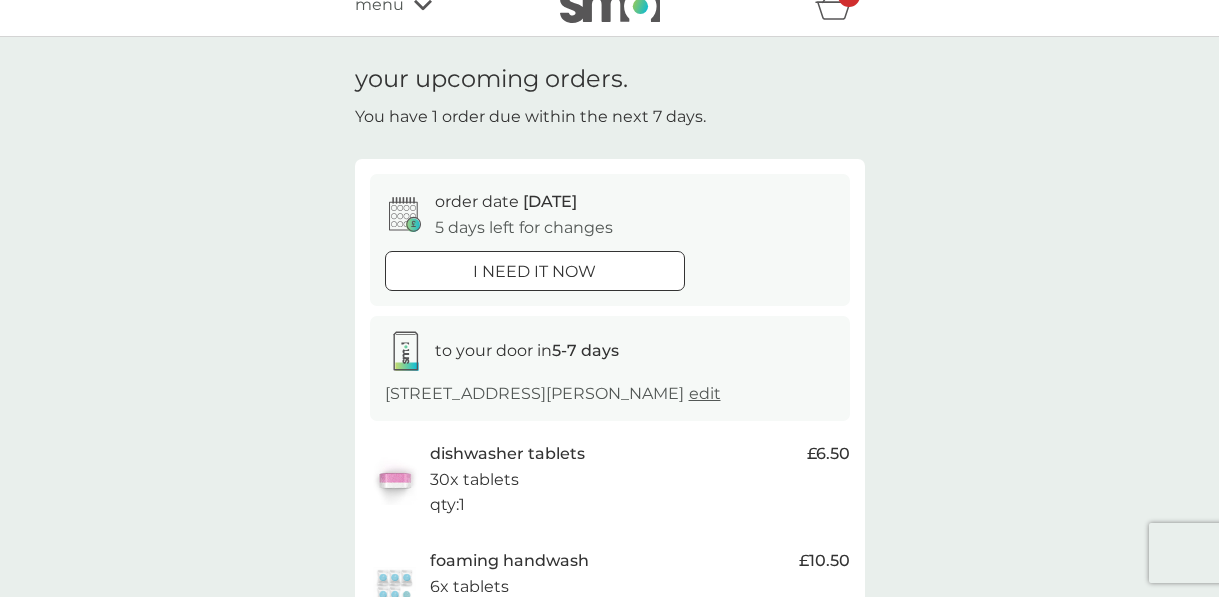 scroll, scrollTop: 0, scrollLeft: 0, axis: both 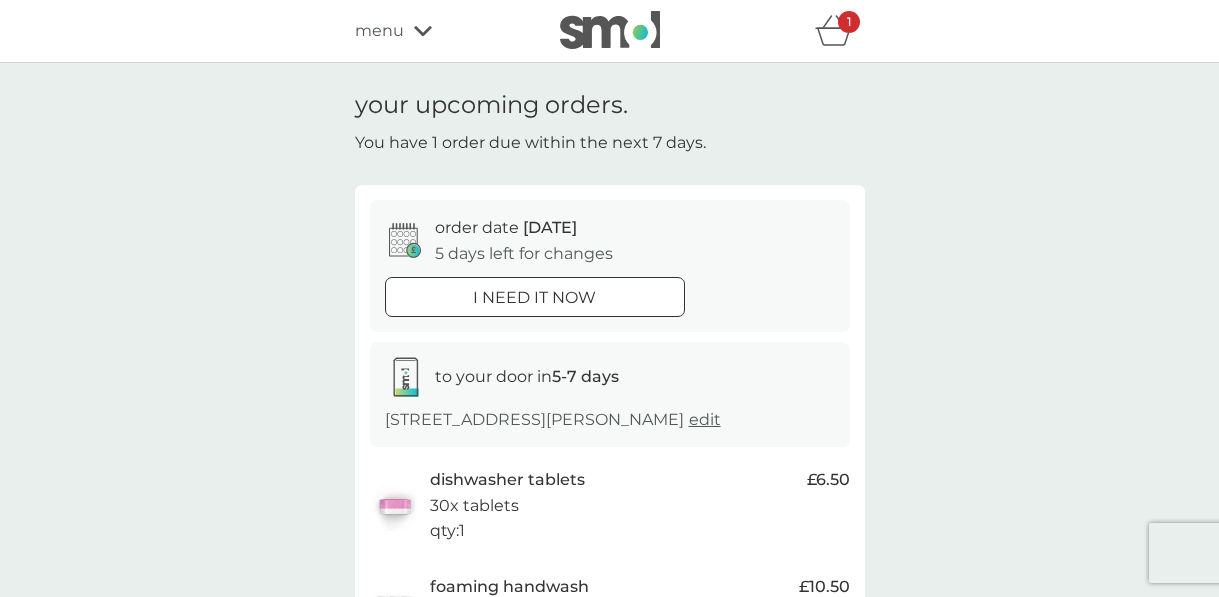 click on "1" at bounding box center (849, 22) 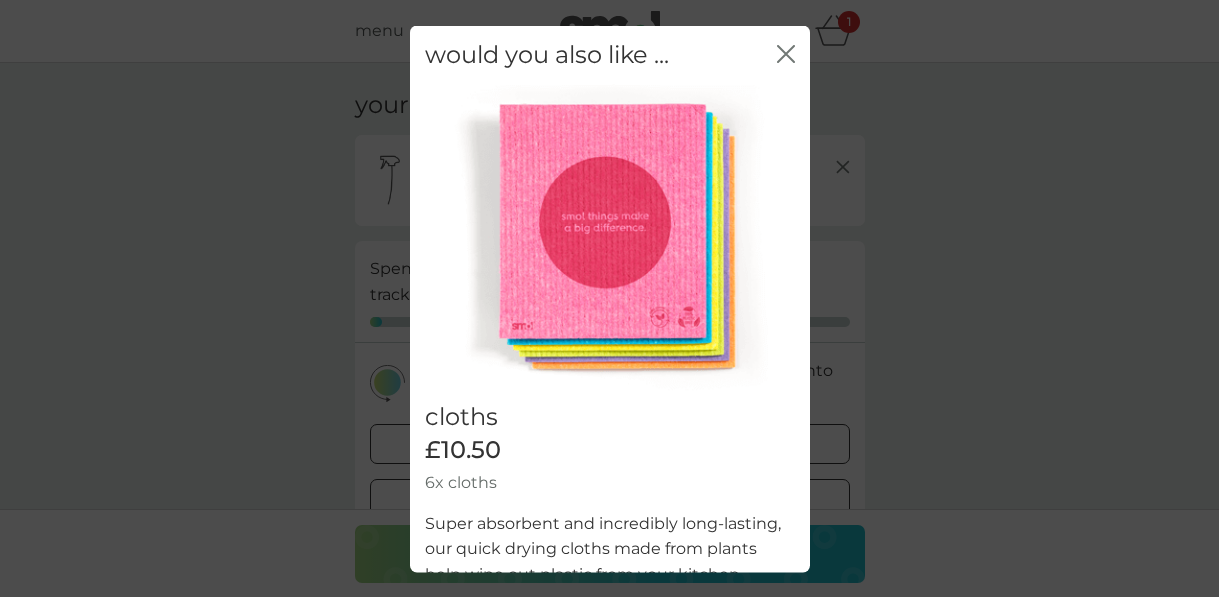 click on "close" 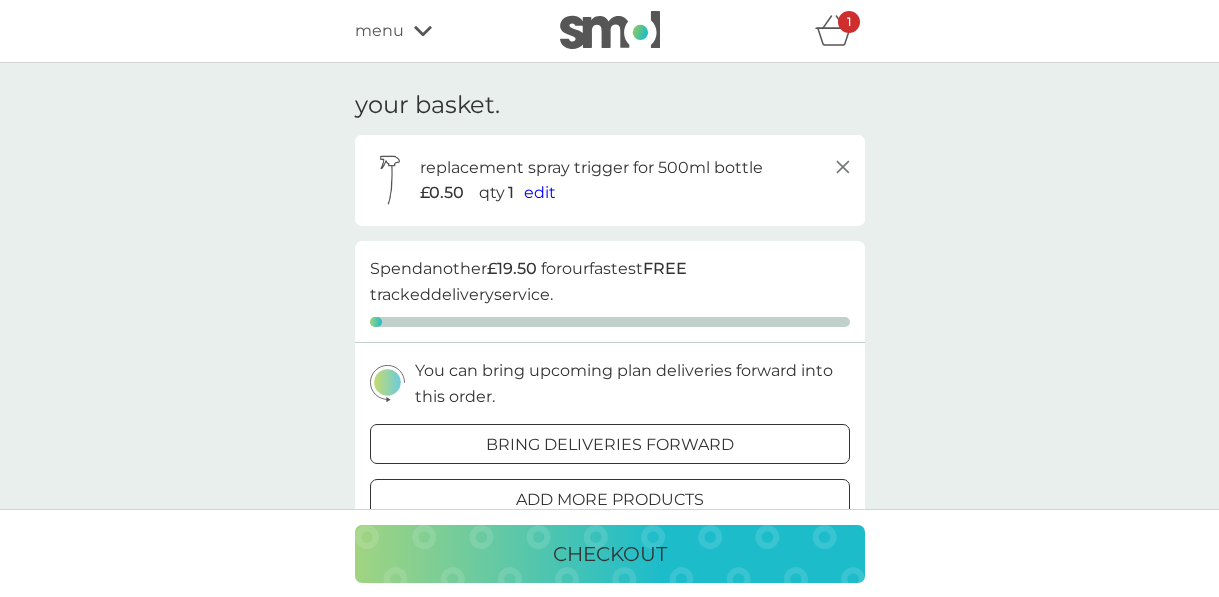 click 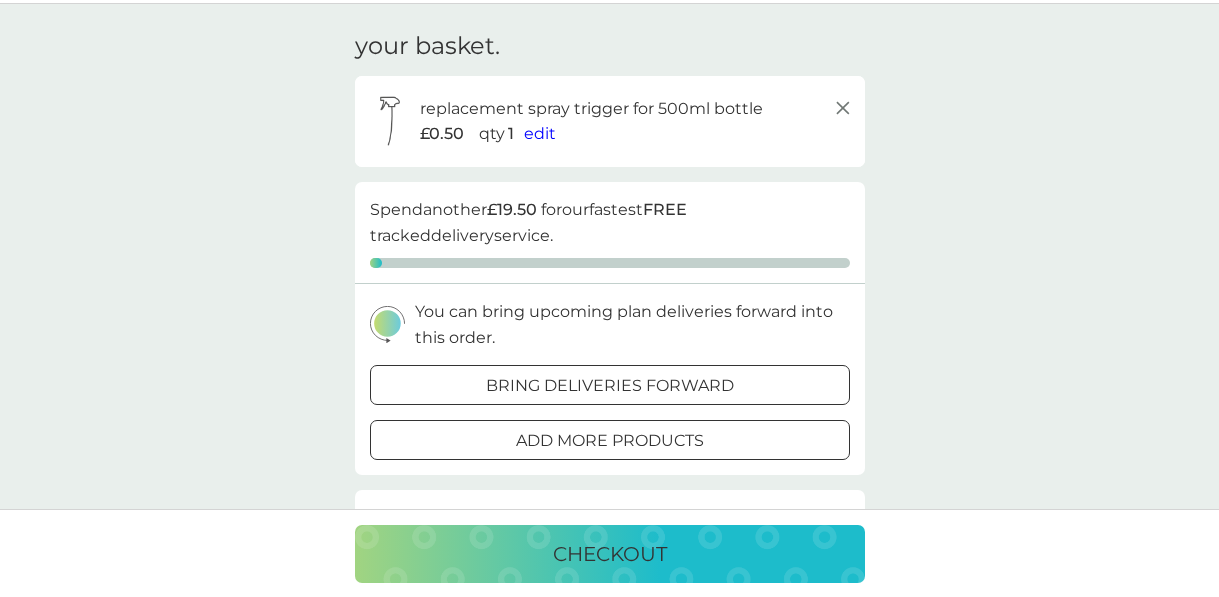 scroll, scrollTop: 59, scrollLeft: 0, axis: vertical 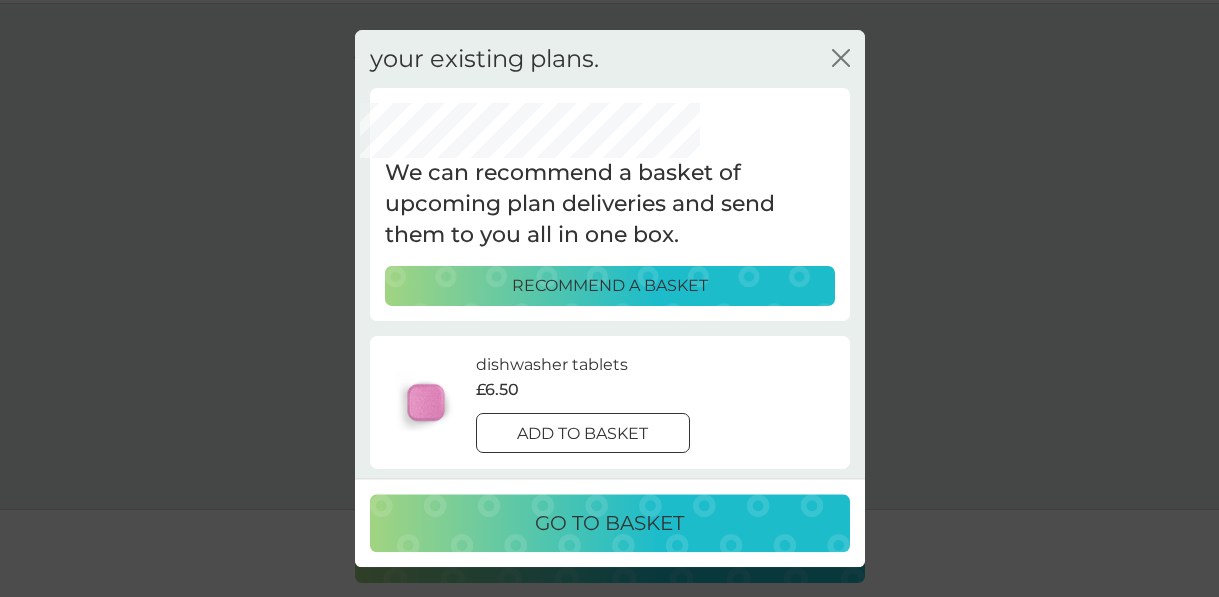 click on "add to basket" at bounding box center [582, 434] 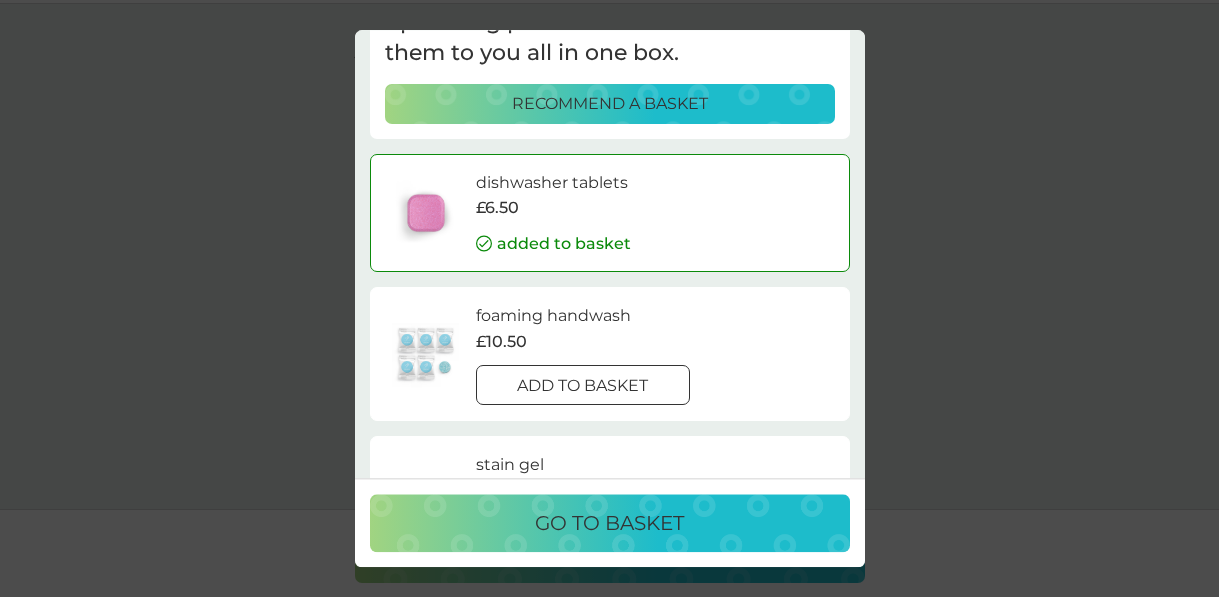 scroll, scrollTop: 180, scrollLeft: 0, axis: vertical 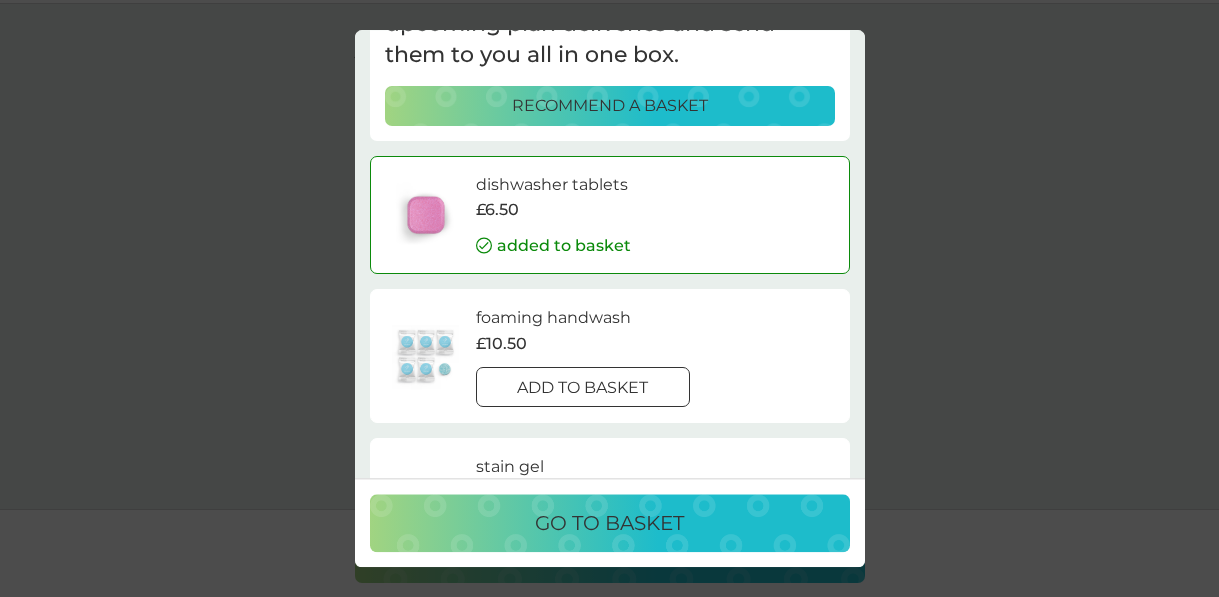 click on "add to basket" at bounding box center [582, 388] 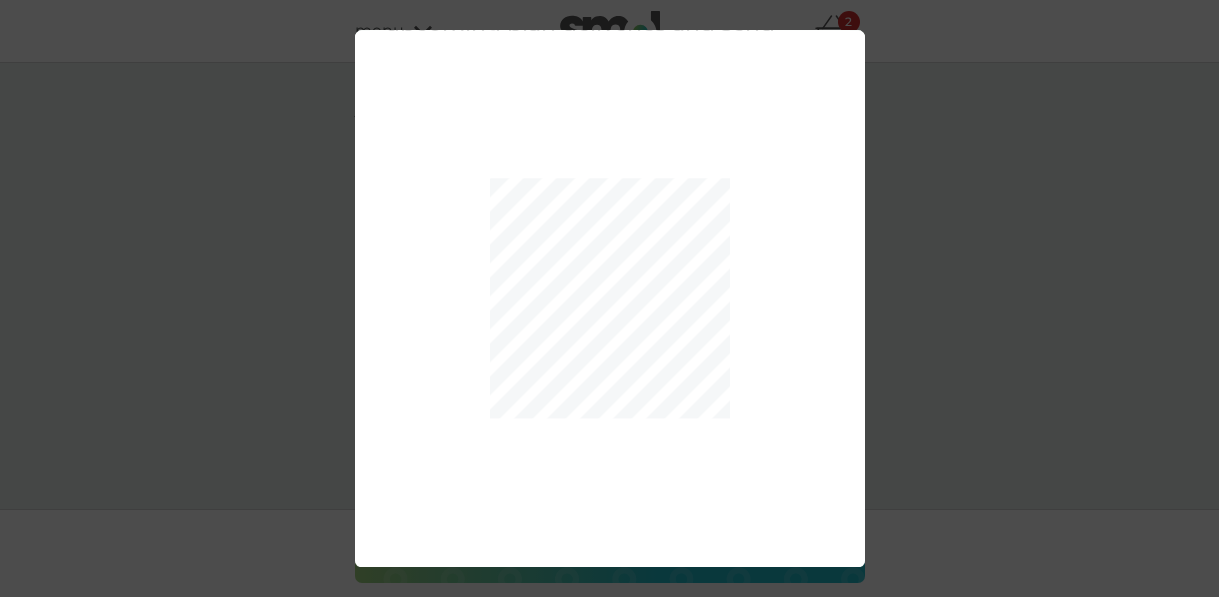 scroll, scrollTop: 0, scrollLeft: 0, axis: both 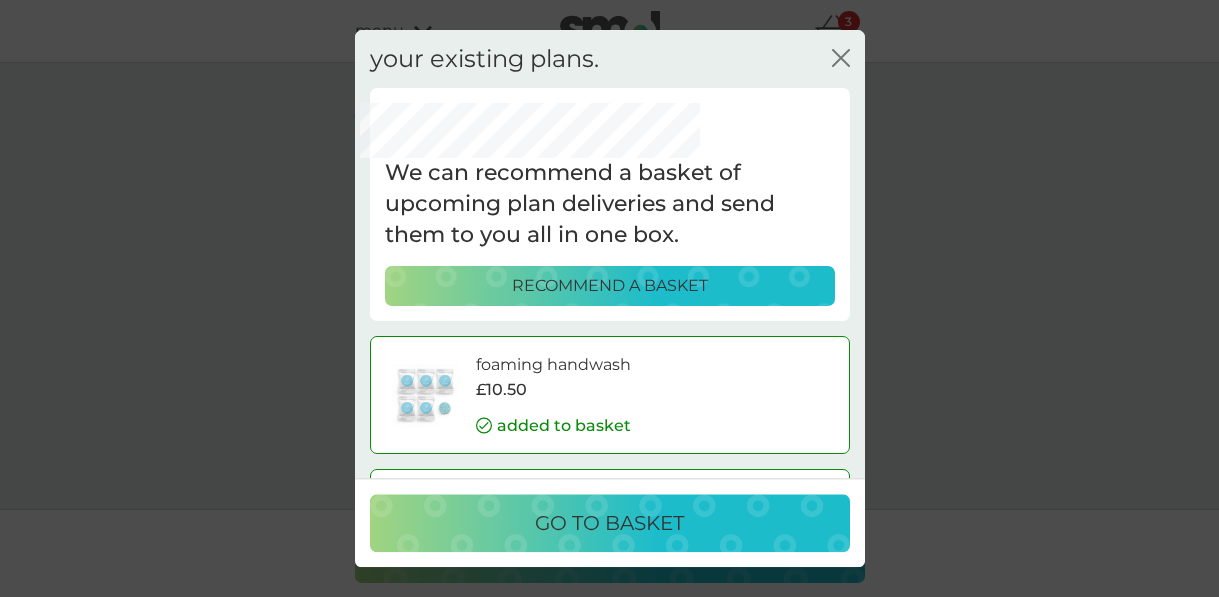 click on "RECOMMEND A BASKET" at bounding box center [610, 286] 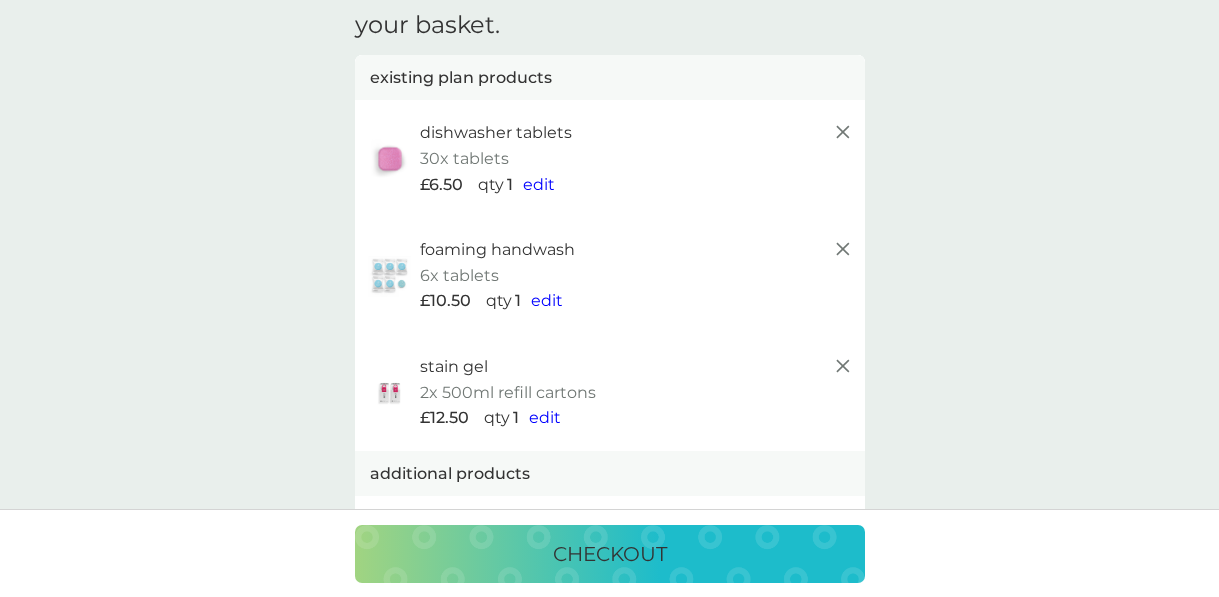 scroll, scrollTop: 83, scrollLeft: 0, axis: vertical 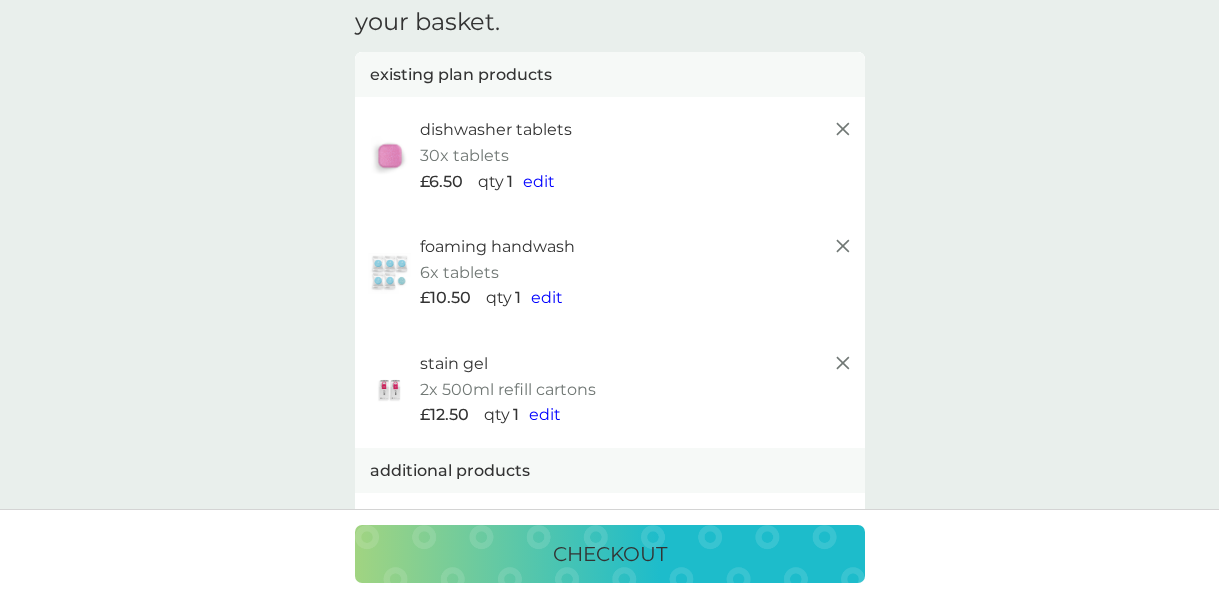 click 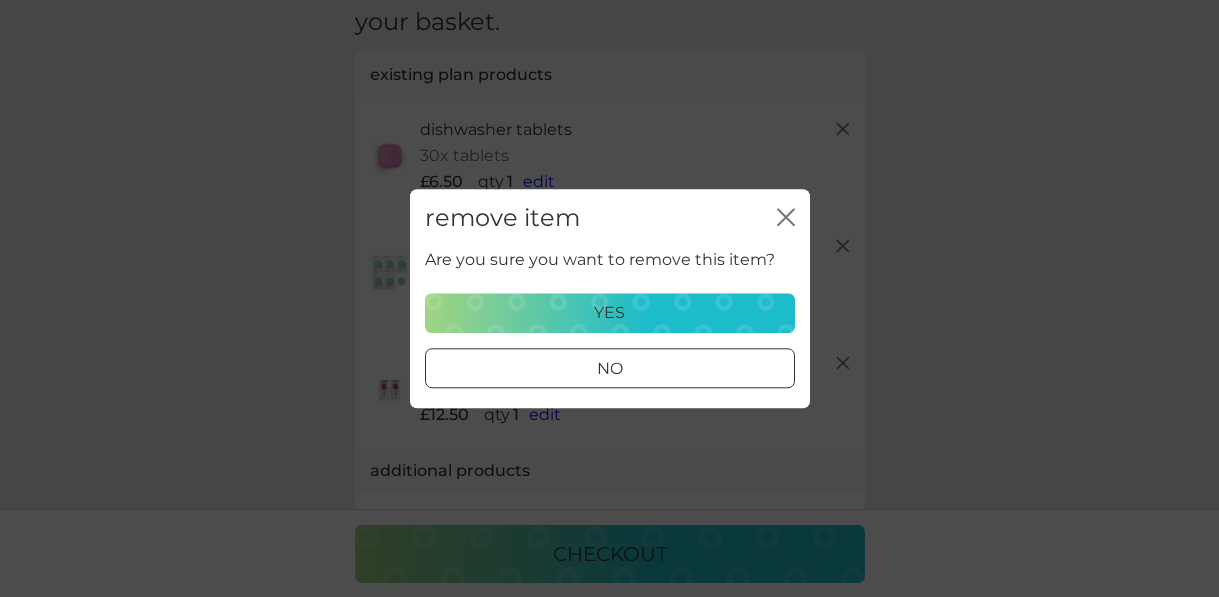 click on "yes" at bounding box center (609, 313) 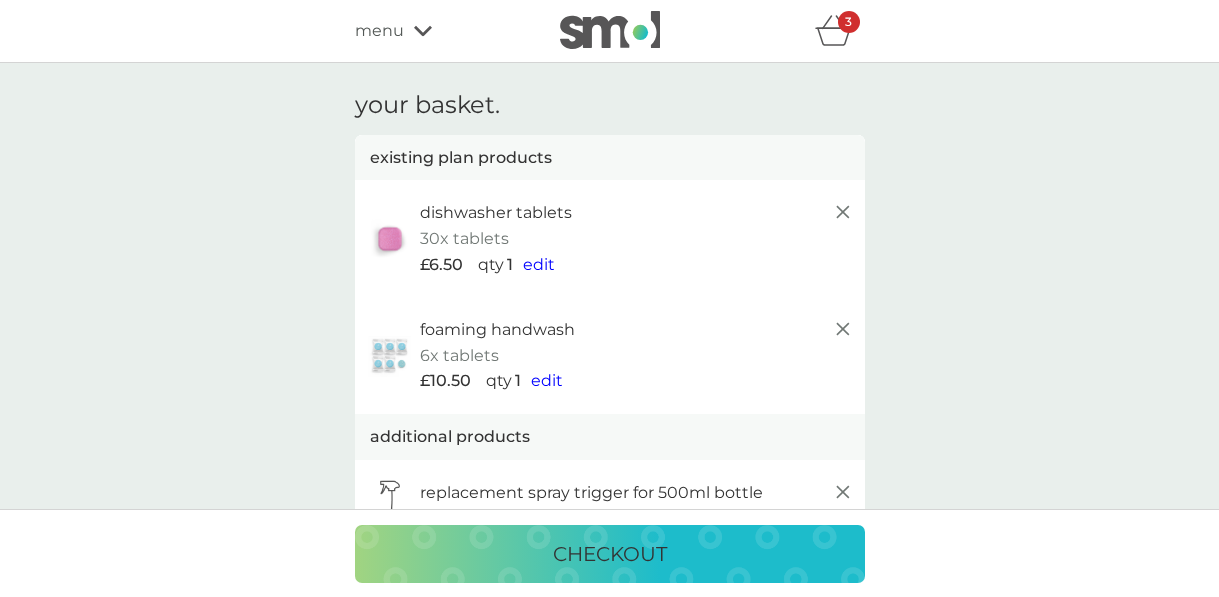 scroll, scrollTop: 0, scrollLeft: 0, axis: both 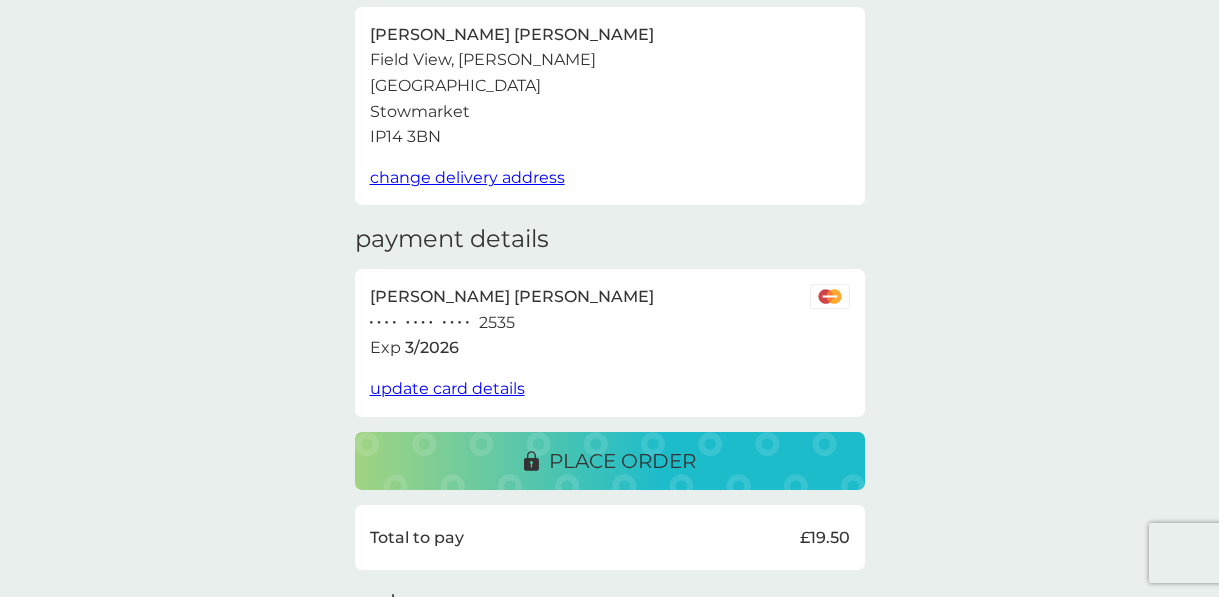 click on "place order" at bounding box center (622, 461) 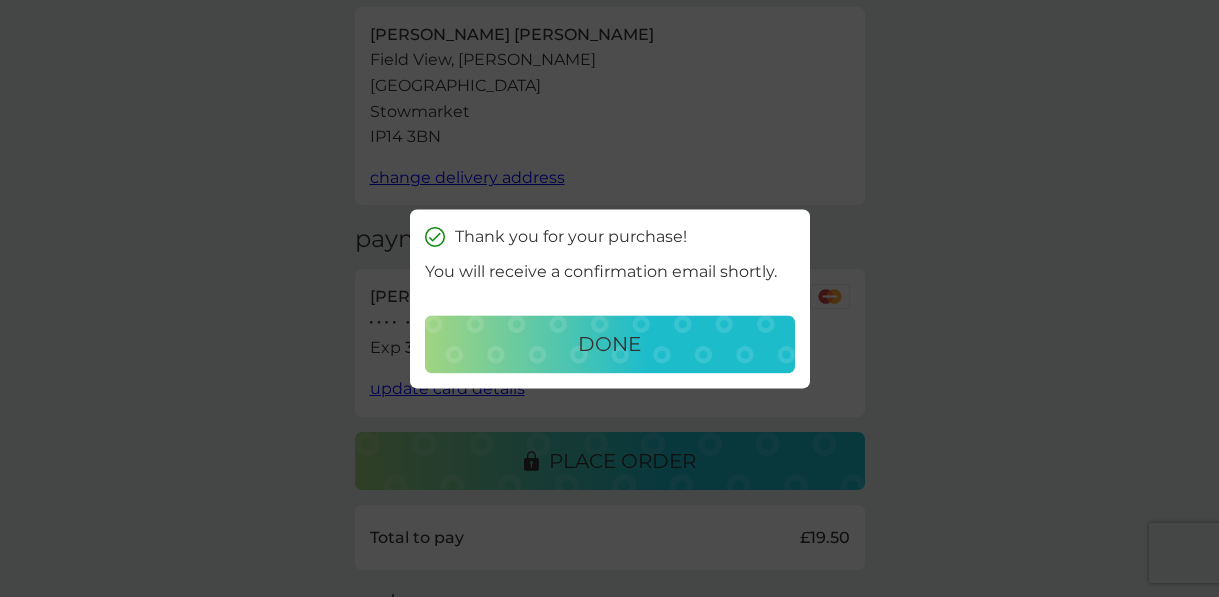 click on "done" at bounding box center (610, 344) 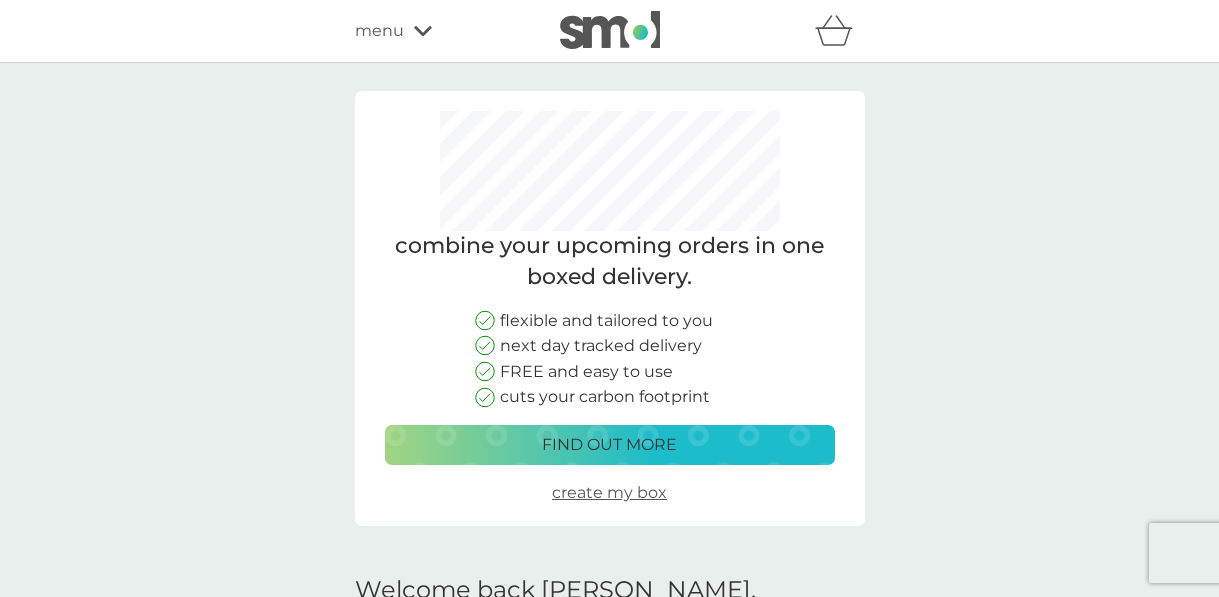 scroll, scrollTop: 454, scrollLeft: 0, axis: vertical 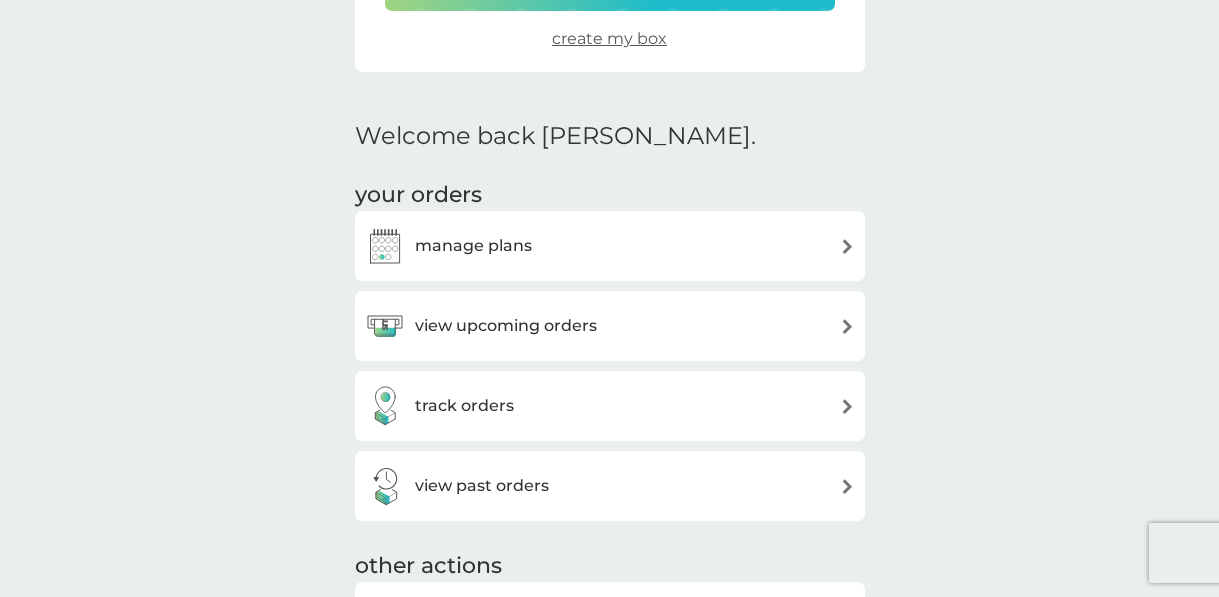 click on "manage plans" at bounding box center [473, 246] 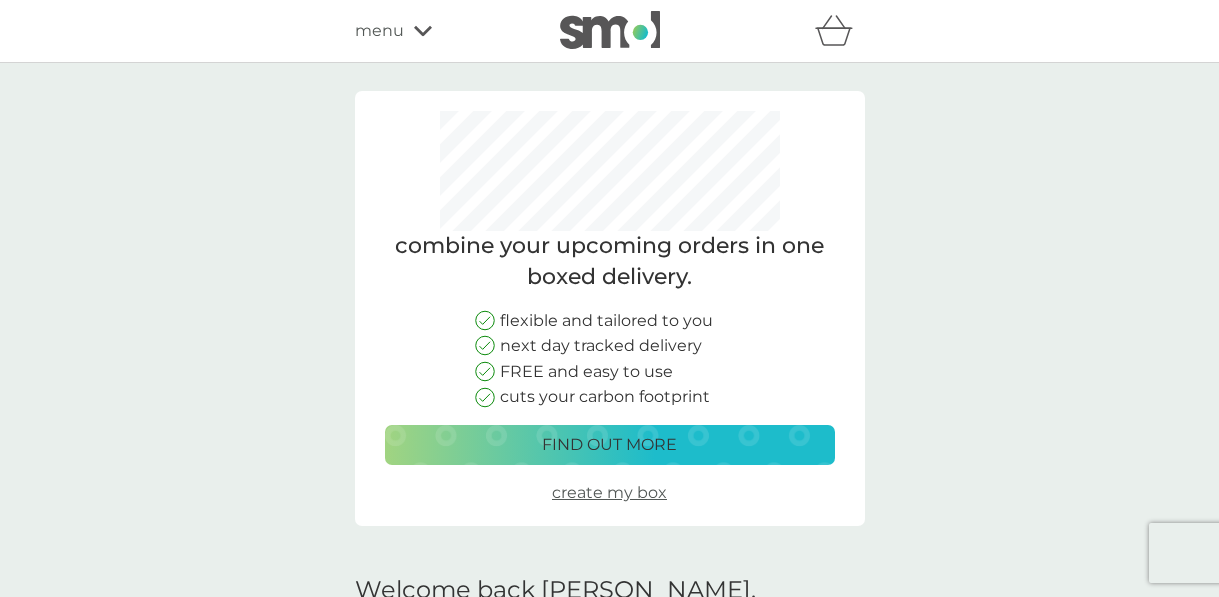 scroll, scrollTop: 0, scrollLeft: 0, axis: both 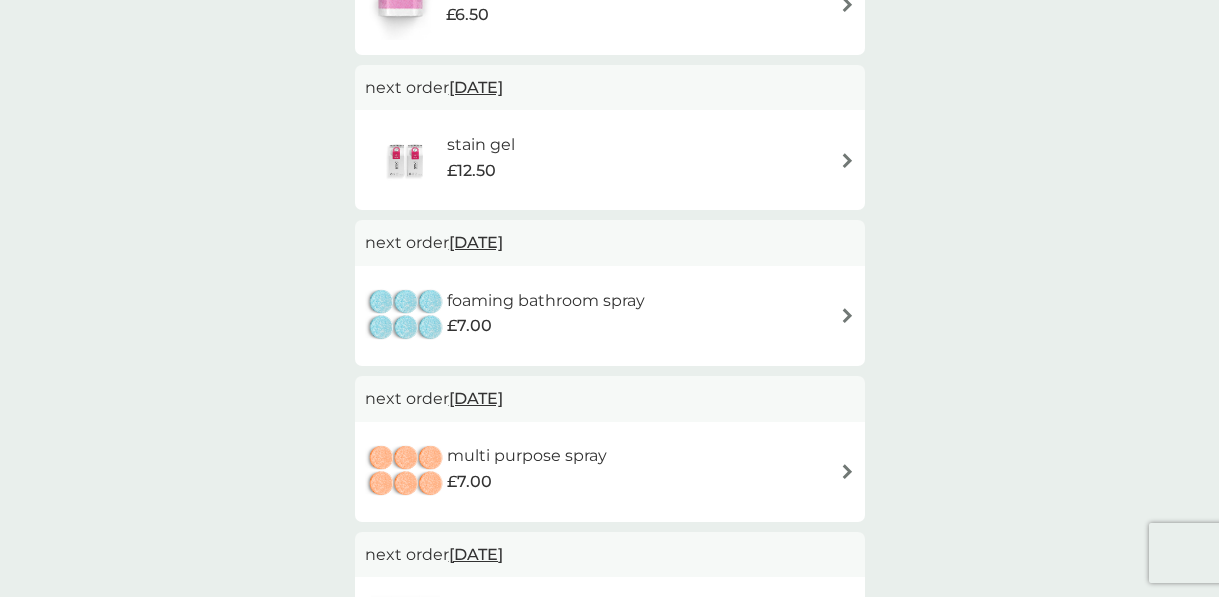 click at bounding box center (847, 315) 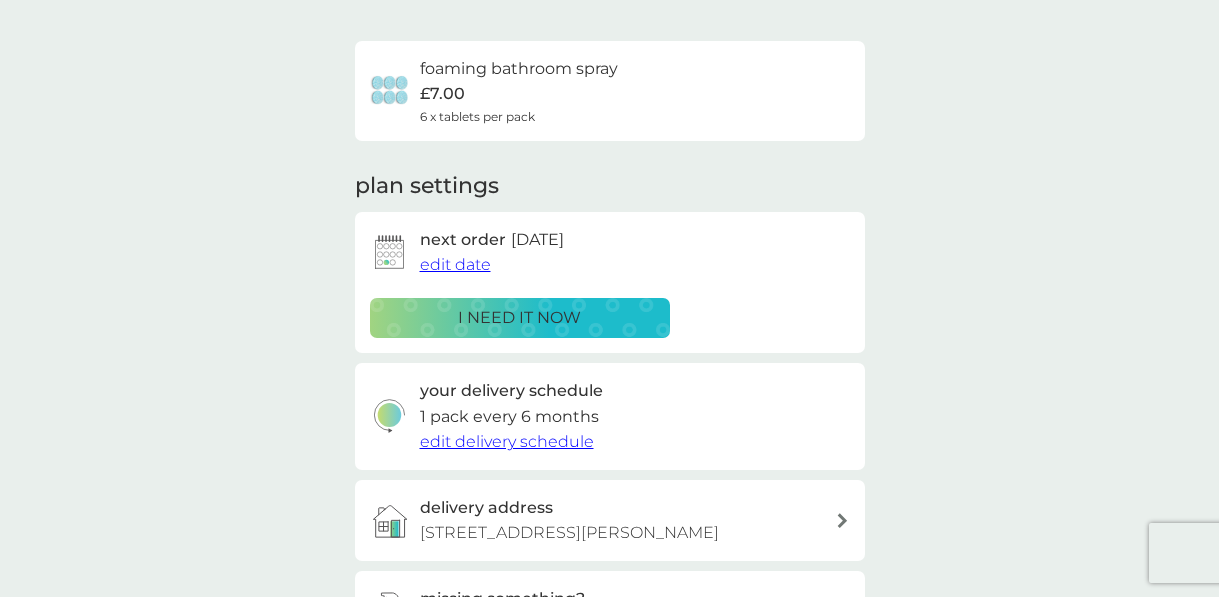 scroll, scrollTop: 128, scrollLeft: 0, axis: vertical 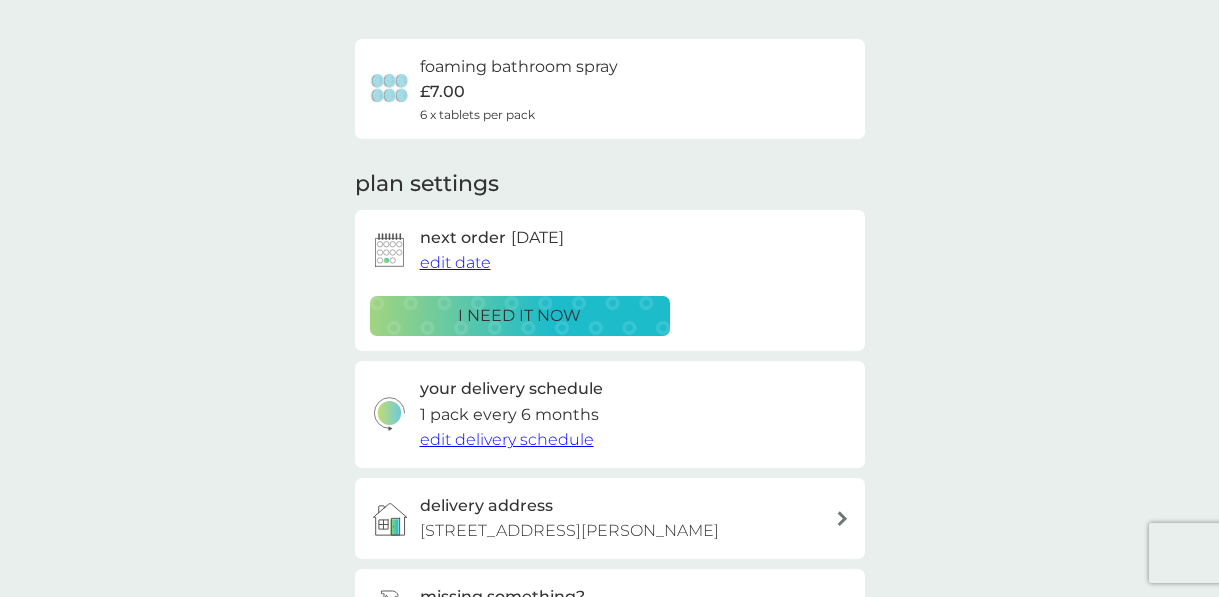 click on "edit date" at bounding box center [455, 262] 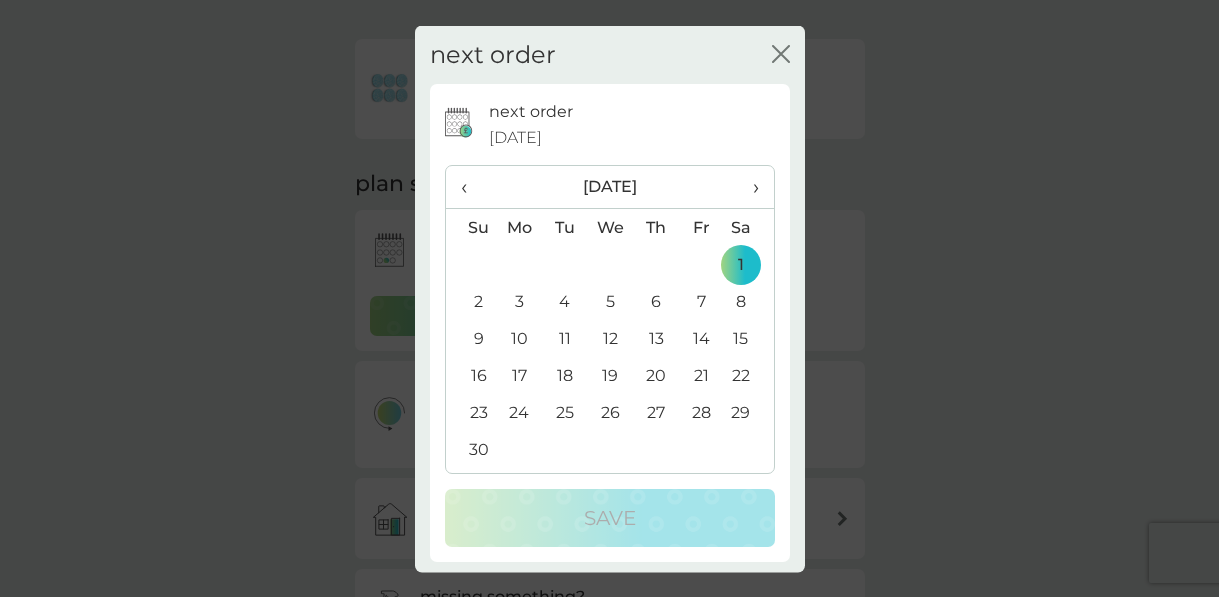 click on "23" at bounding box center (471, 412) 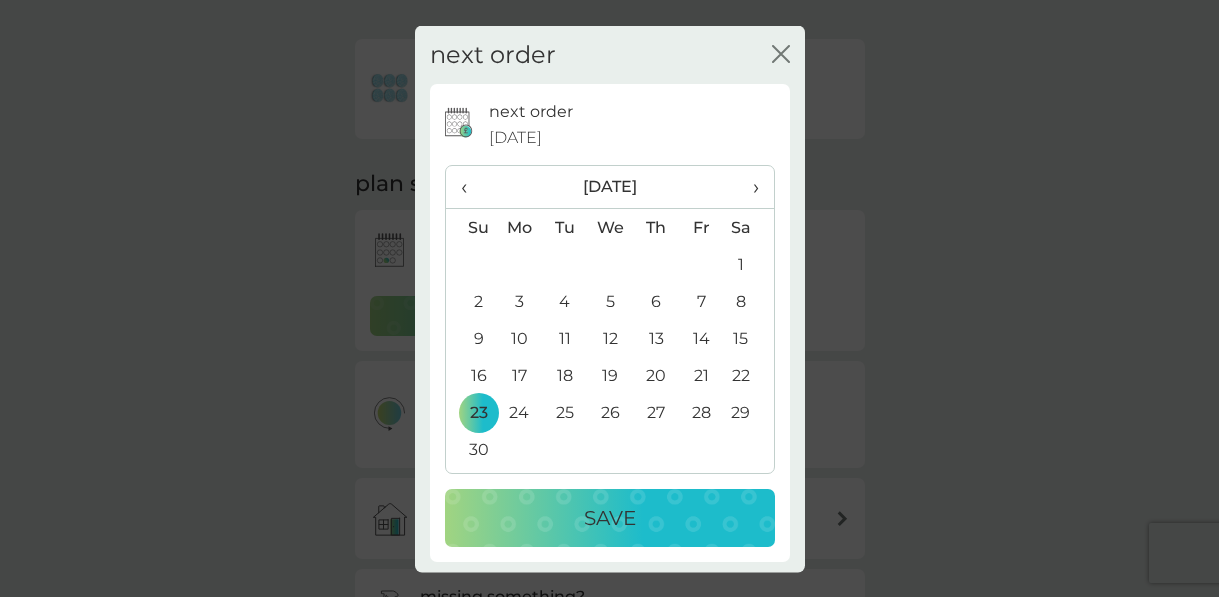 click on "28" at bounding box center [701, 412] 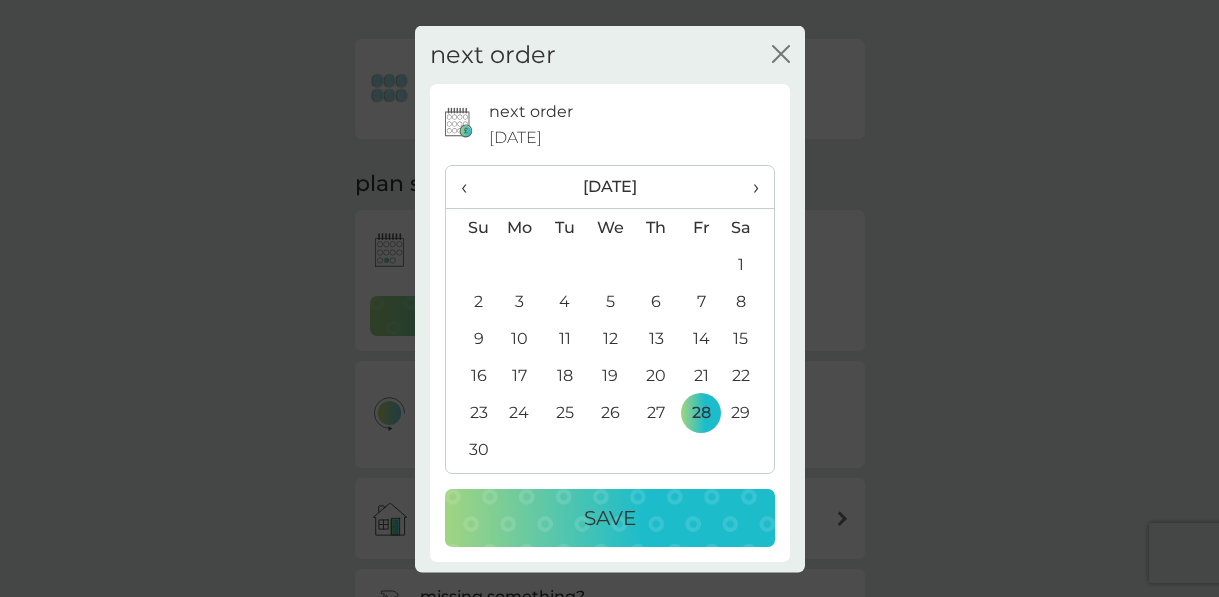 click on "Save" at bounding box center [610, 518] 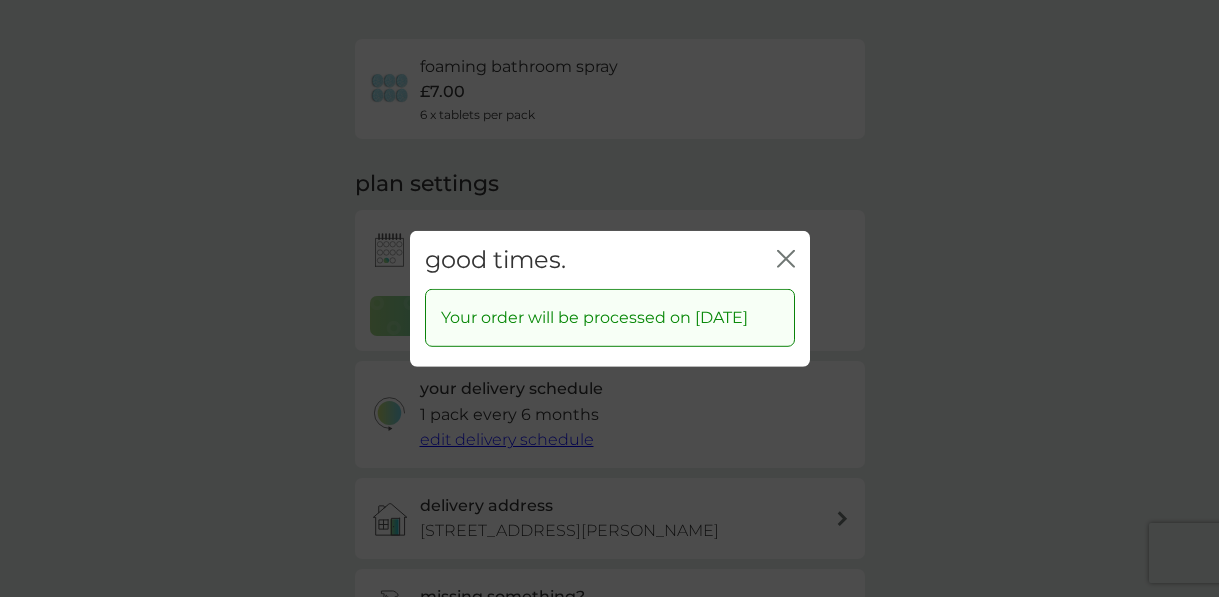 click 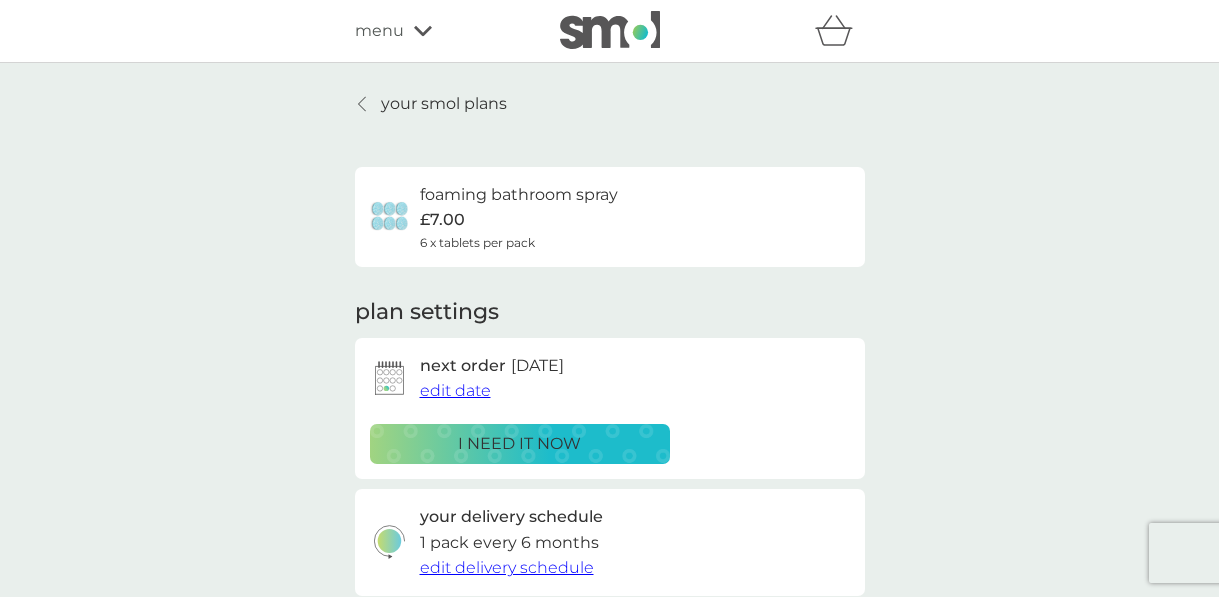 scroll, scrollTop: 0, scrollLeft: 0, axis: both 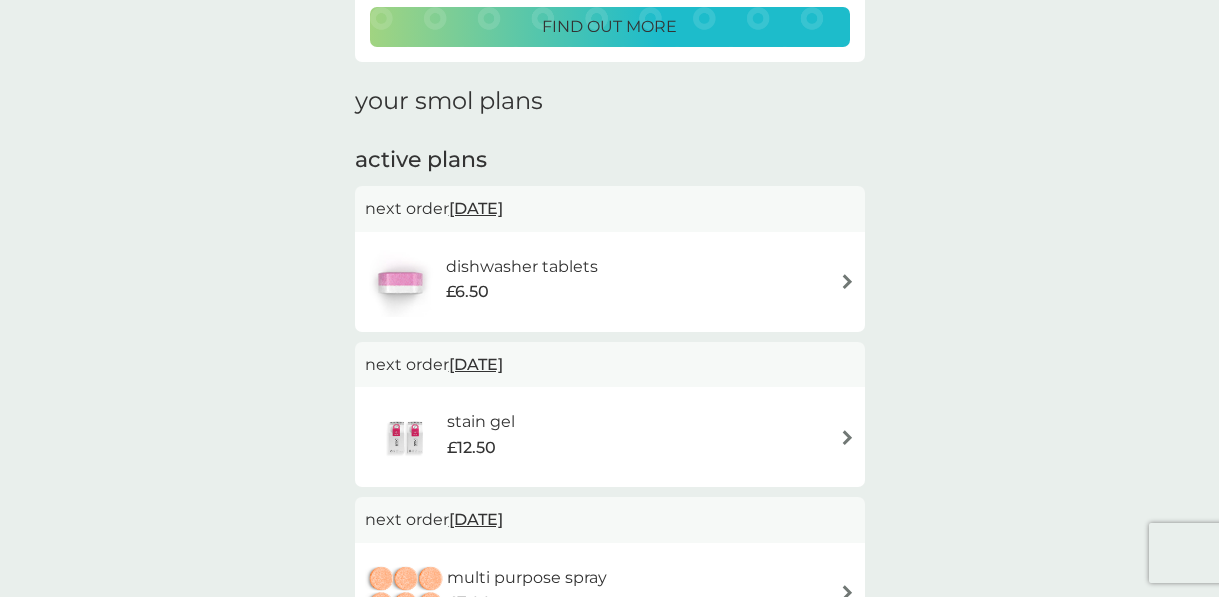 click on "[DATE]" at bounding box center [476, 364] 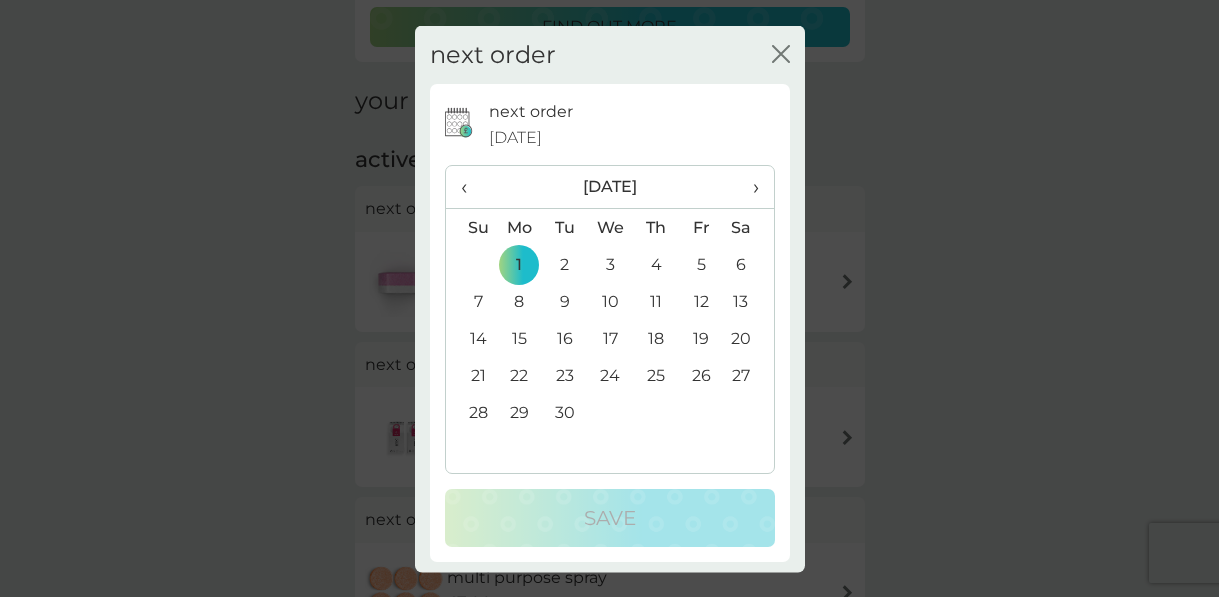 click on "‹" at bounding box center (471, 187) 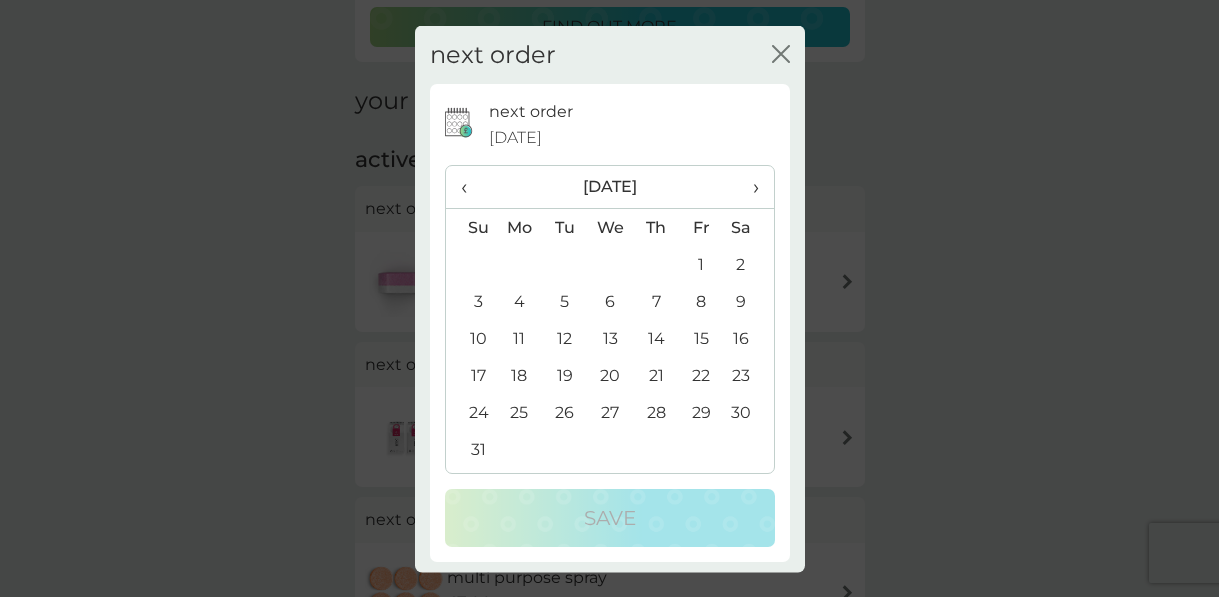click on "29" at bounding box center (701, 412) 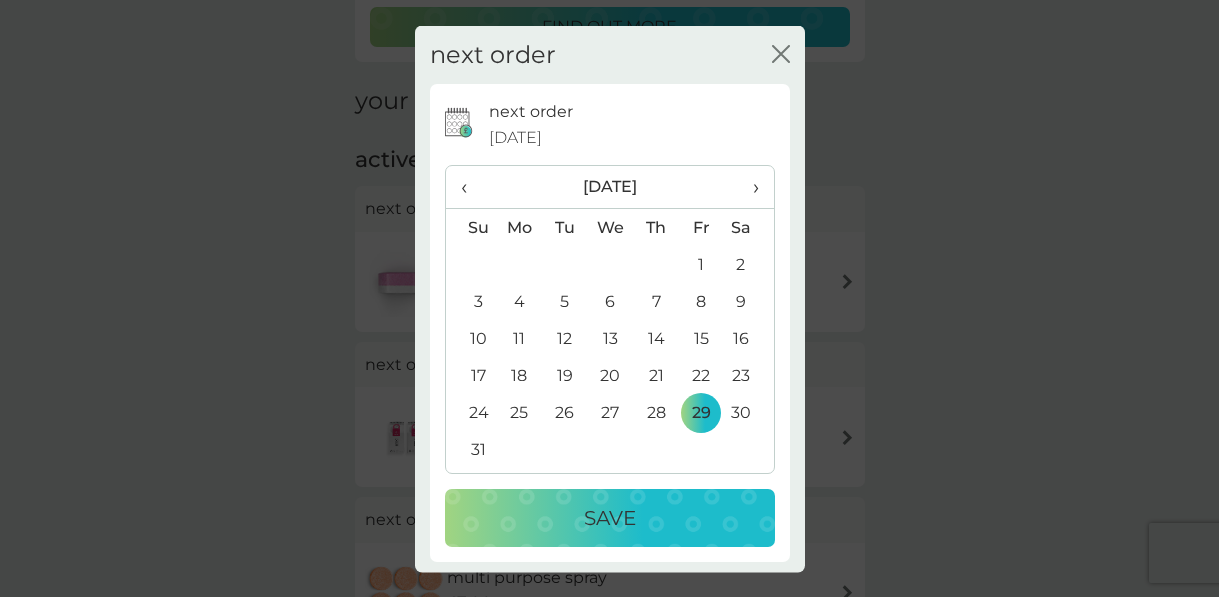 click on "Save" at bounding box center [610, 518] 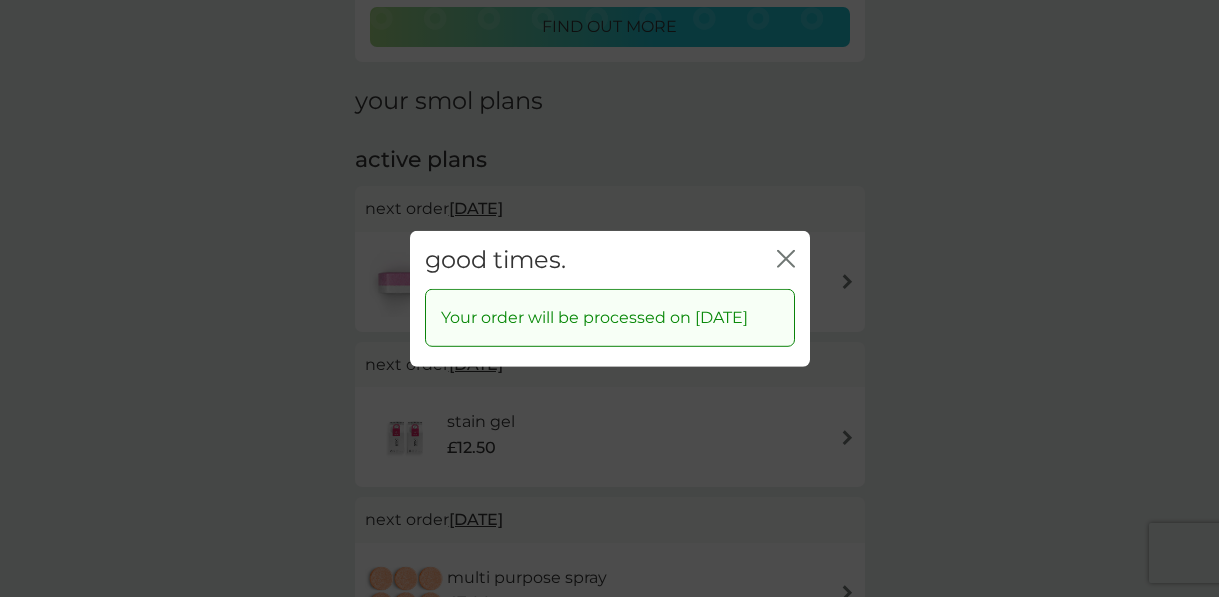 click 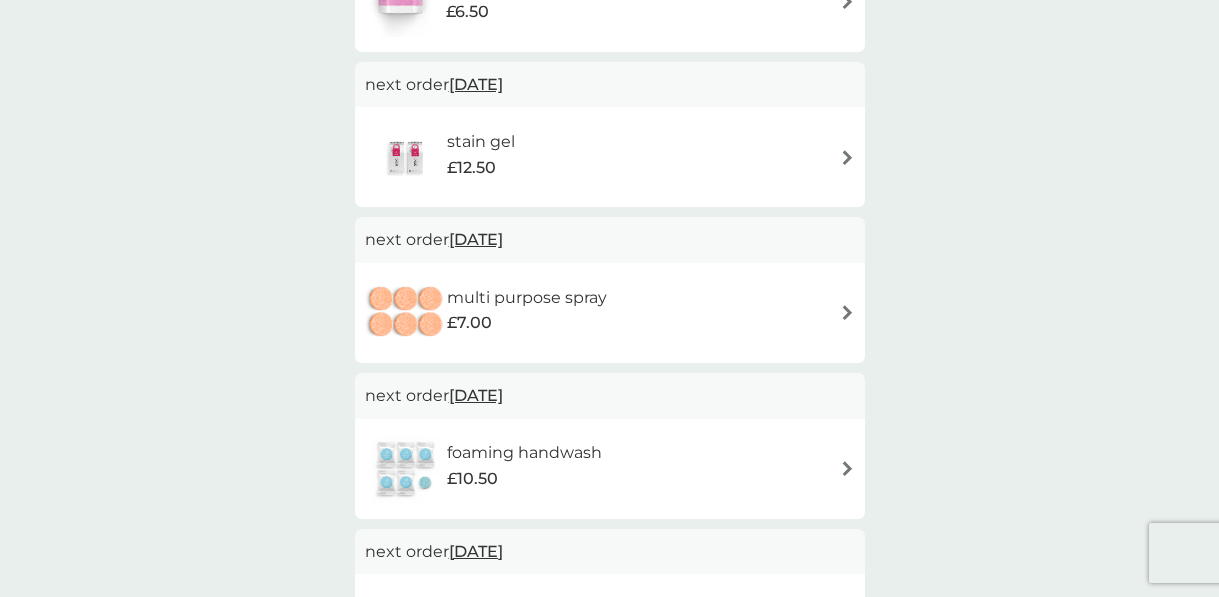 scroll, scrollTop: 511, scrollLeft: 0, axis: vertical 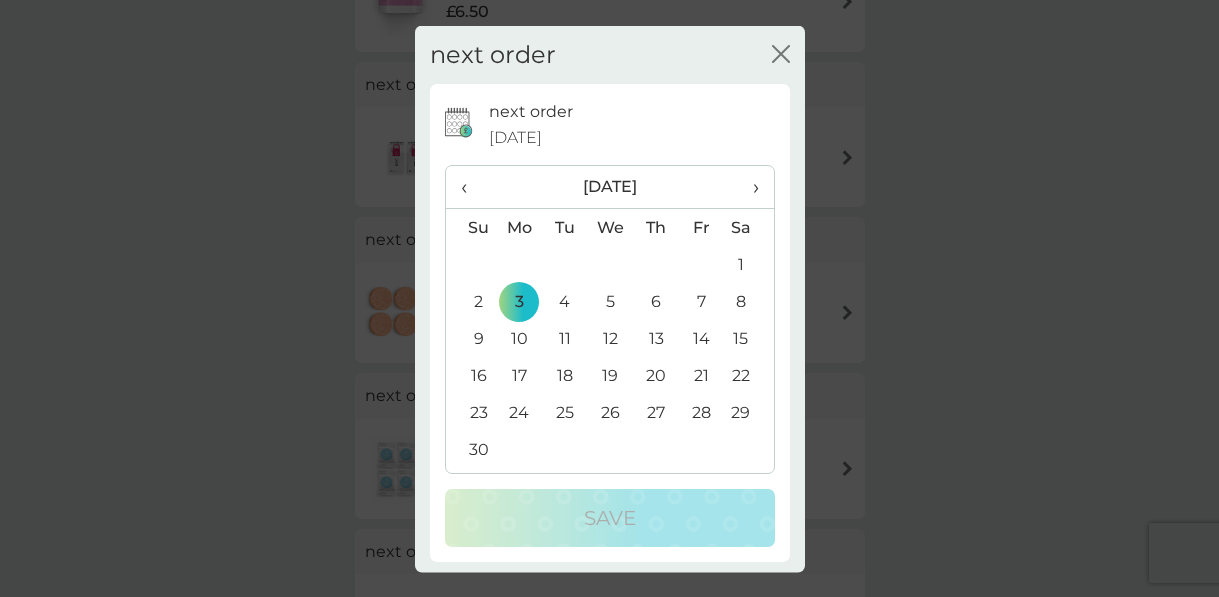 click on "‹" at bounding box center [471, 187] 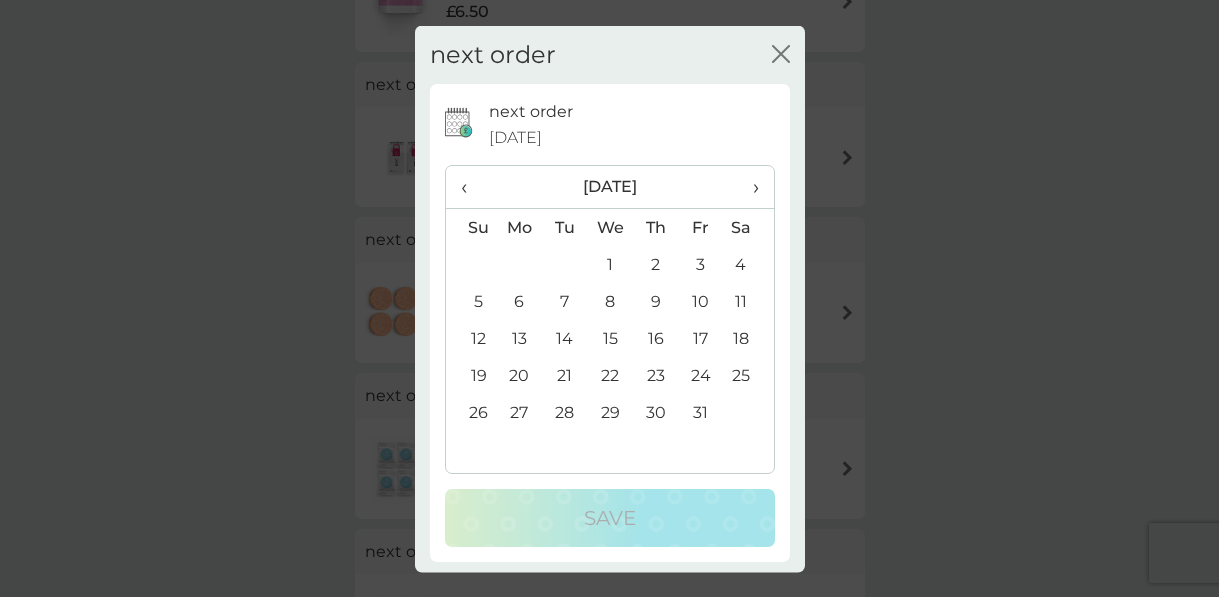 click on "‹" at bounding box center [471, 187] 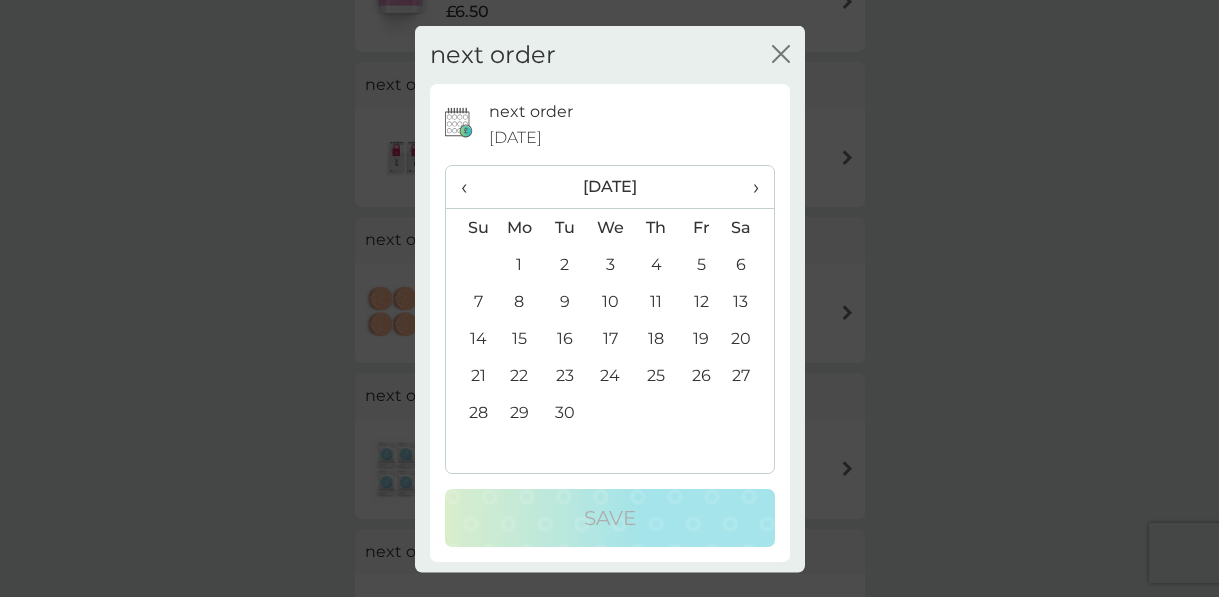 click on "‹" at bounding box center (471, 187) 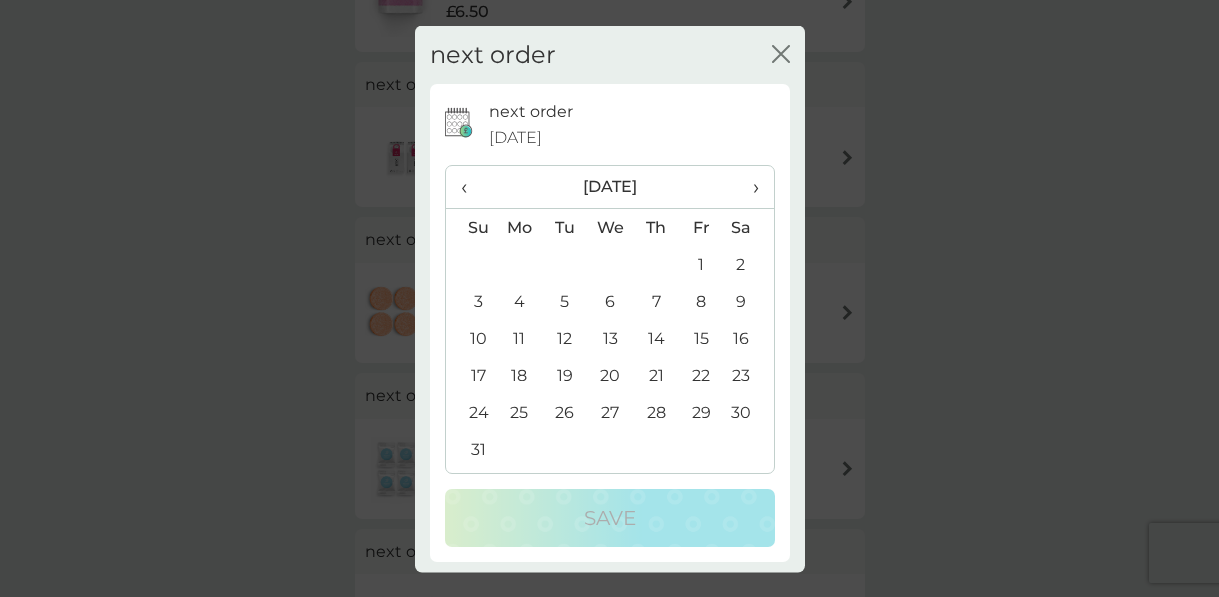 click on "29" at bounding box center [701, 412] 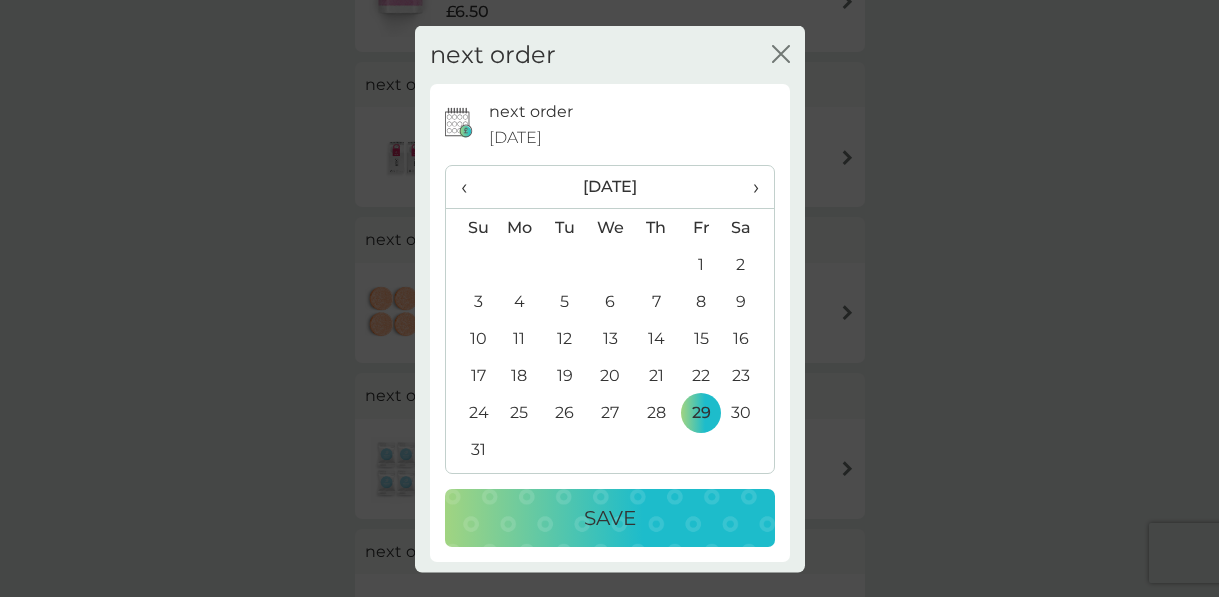 click on "Save" at bounding box center (610, 518) 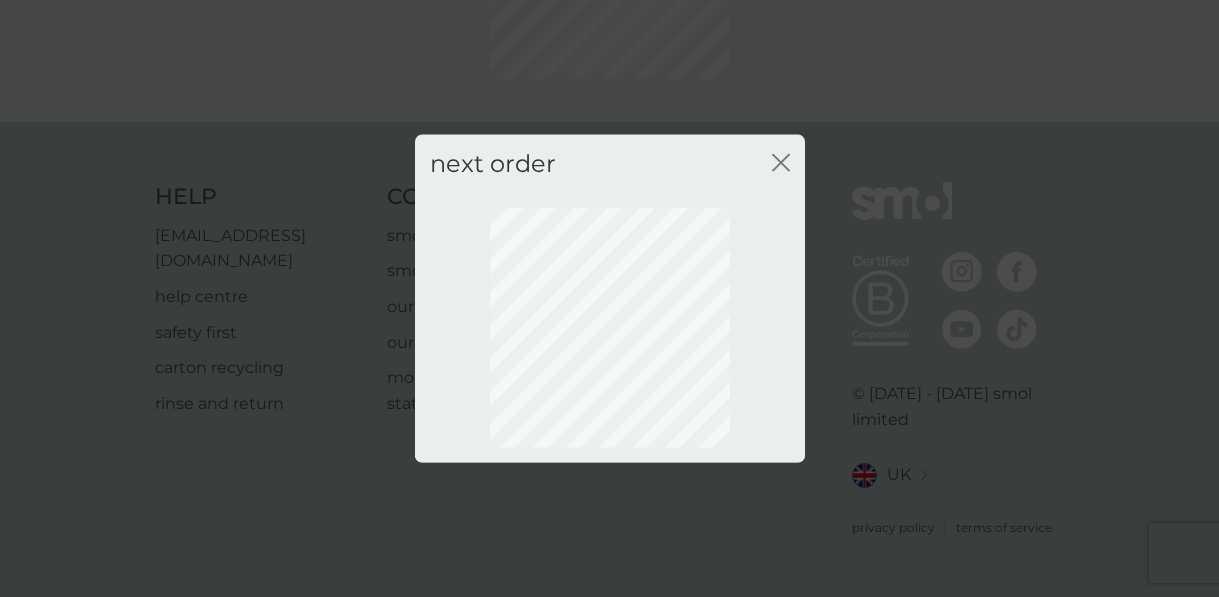 scroll, scrollTop: 240, scrollLeft: 0, axis: vertical 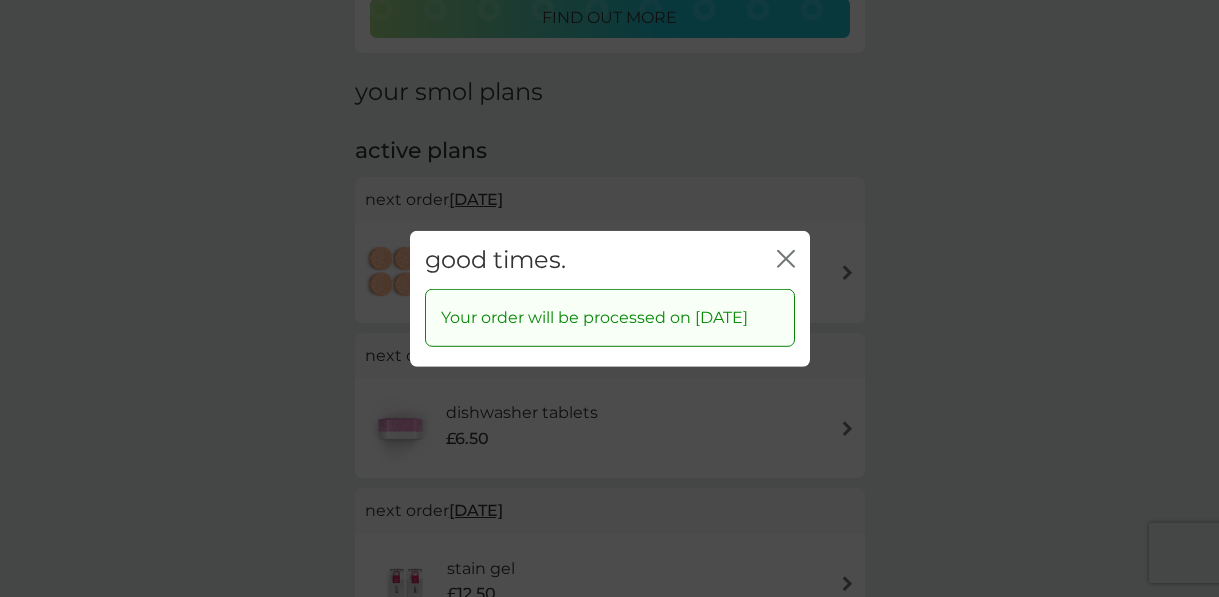 click 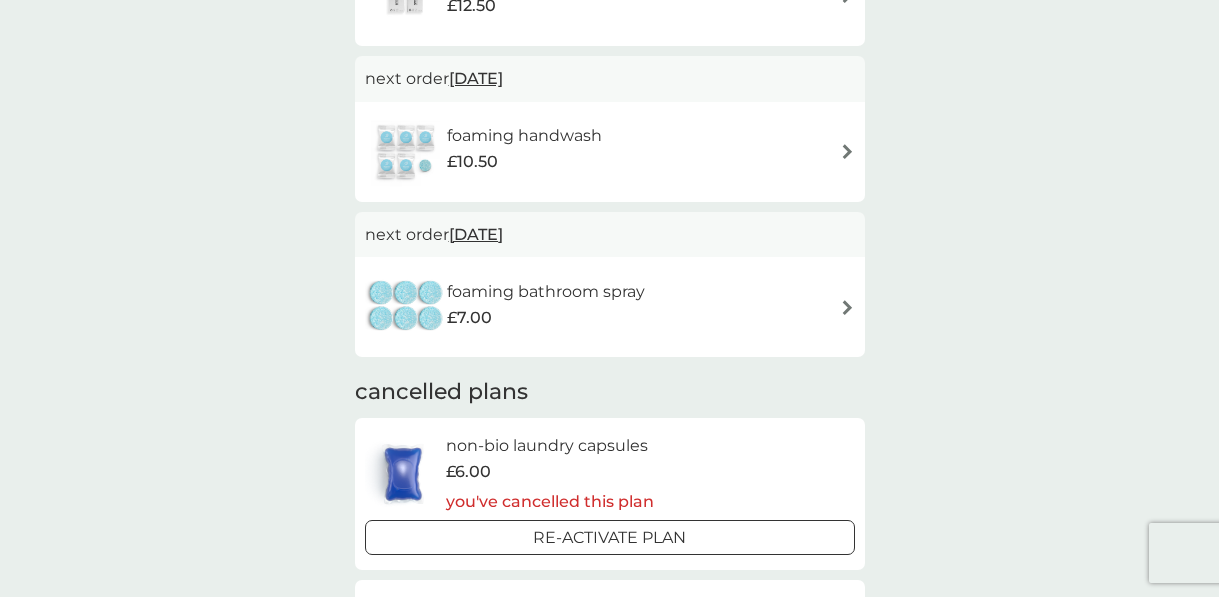 scroll, scrollTop: 830, scrollLeft: 0, axis: vertical 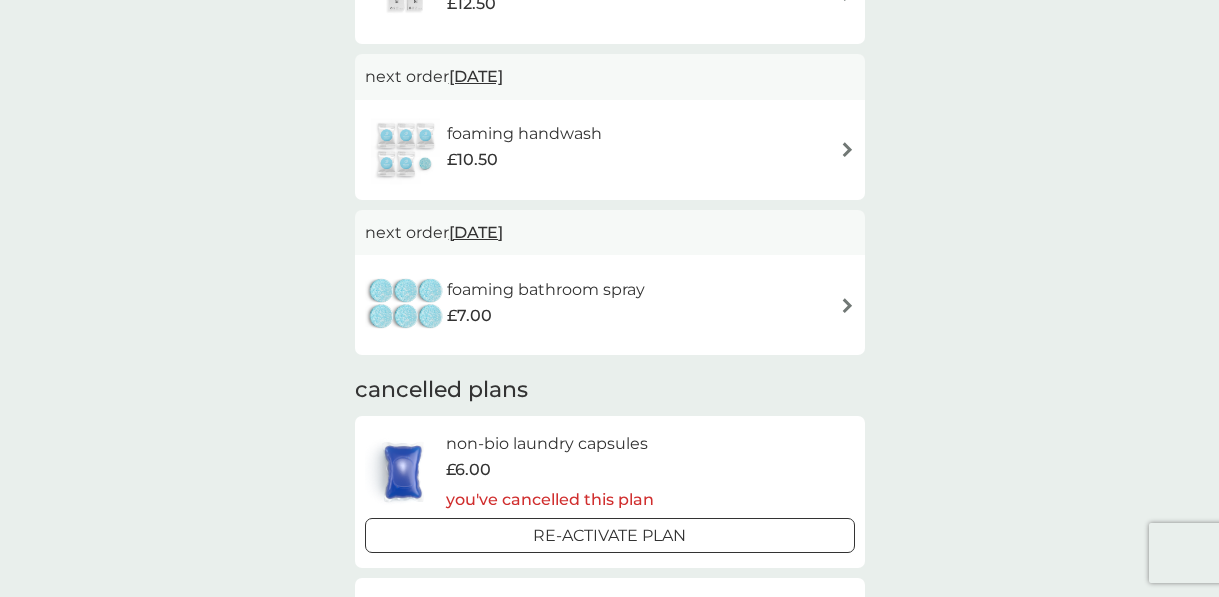click on "28 Nov 2025" at bounding box center (476, 232) 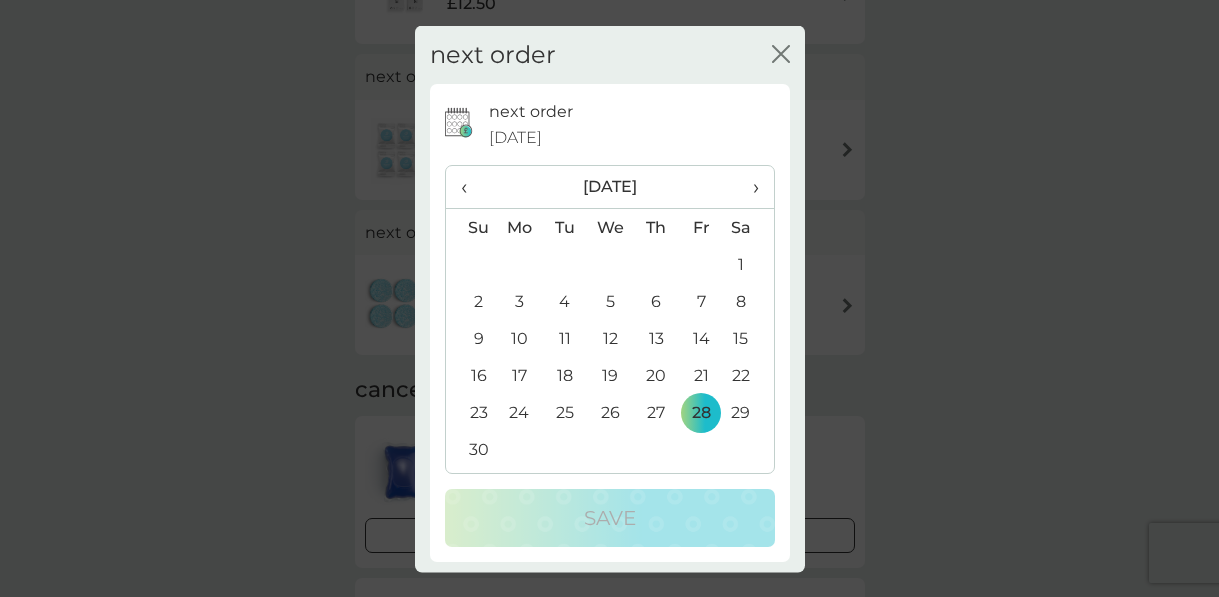 click on "close" 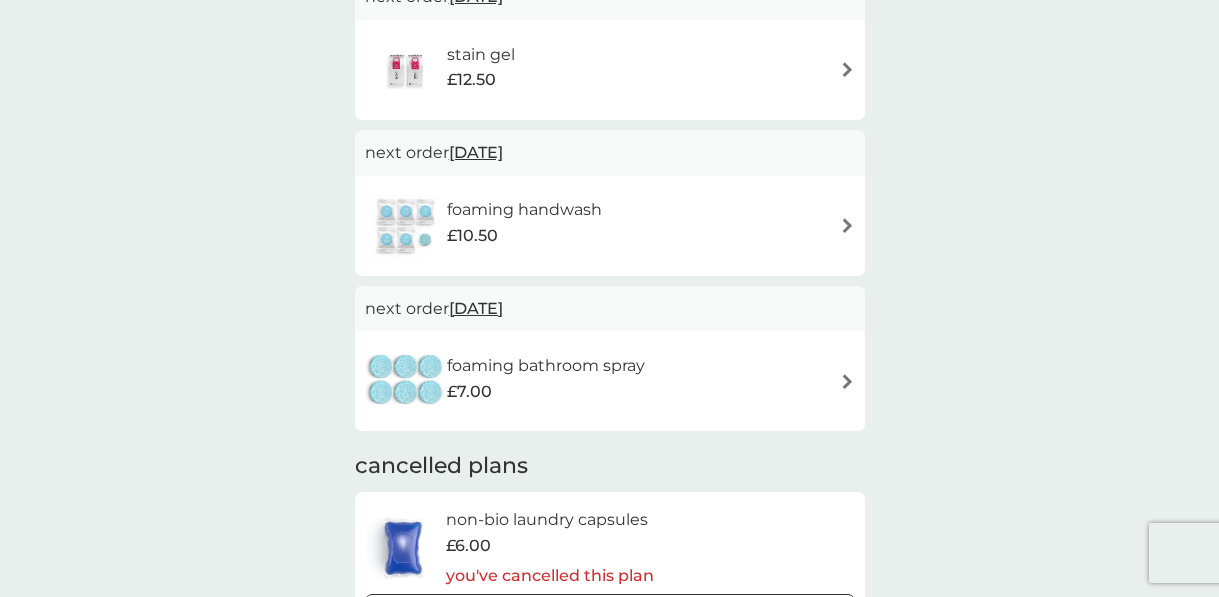 scroll, scrollTop: 756, scrollLeft: 0, axis: vertical 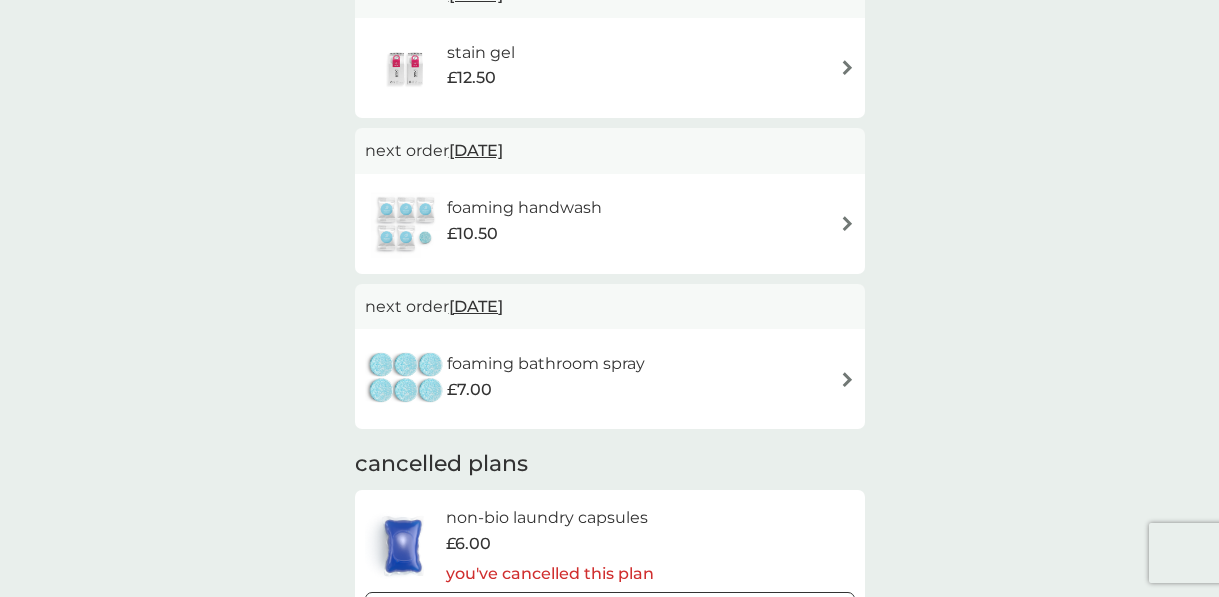 click on "17 Nov 2025" at bounding box center [476, 150] 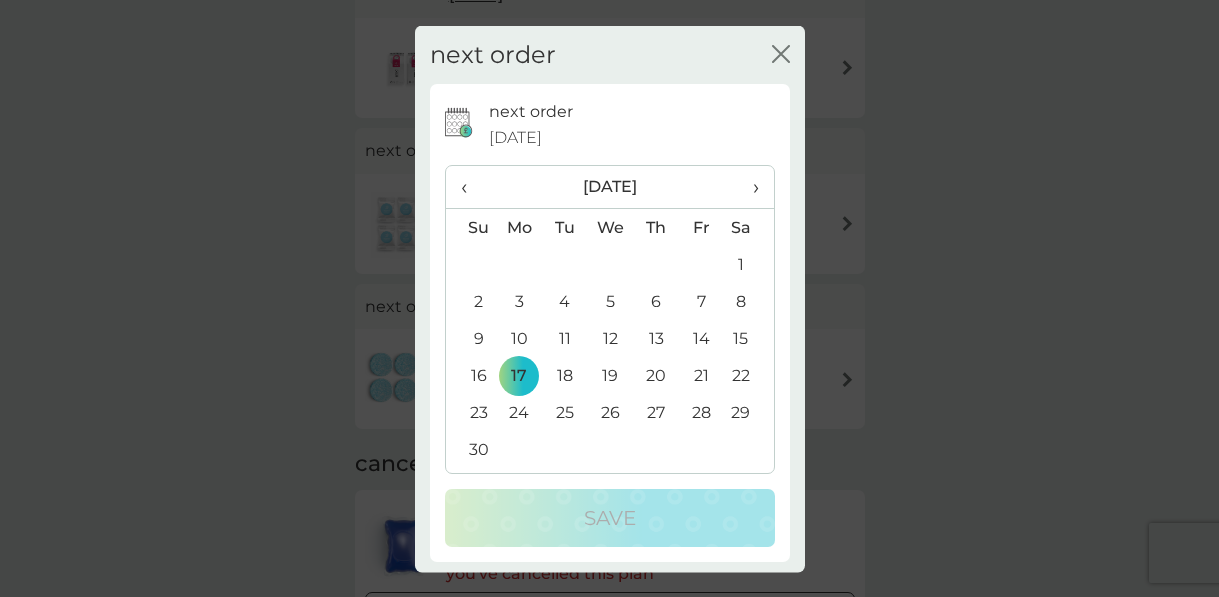 click on "28" at bounding box center [701, 412] 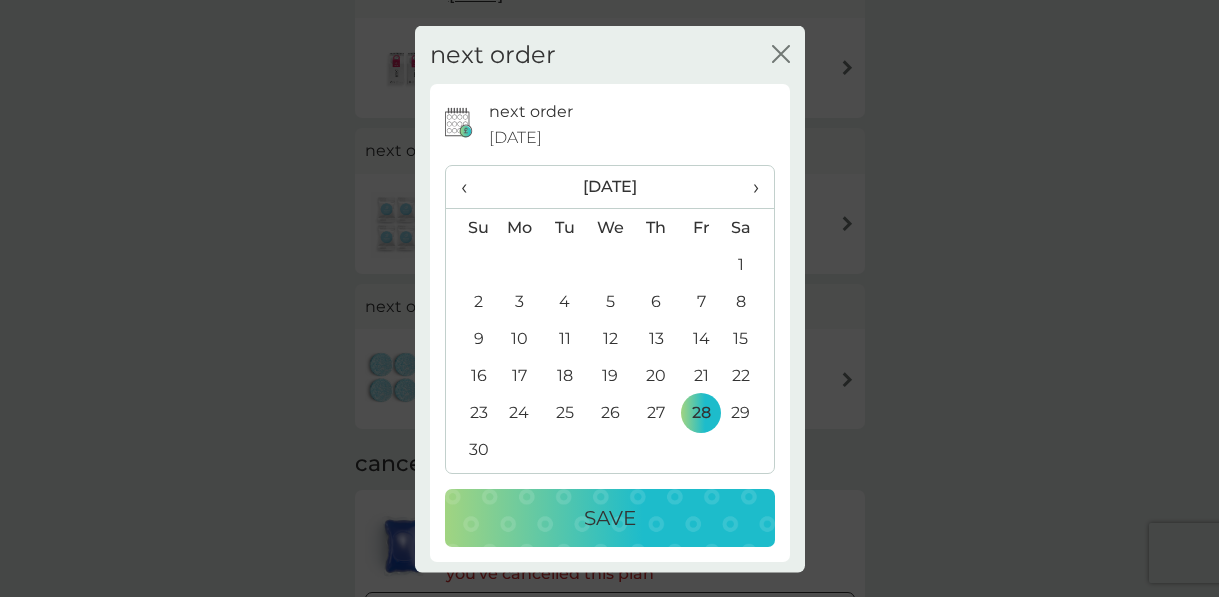 click on "Save" at bounding box center (610, 518) 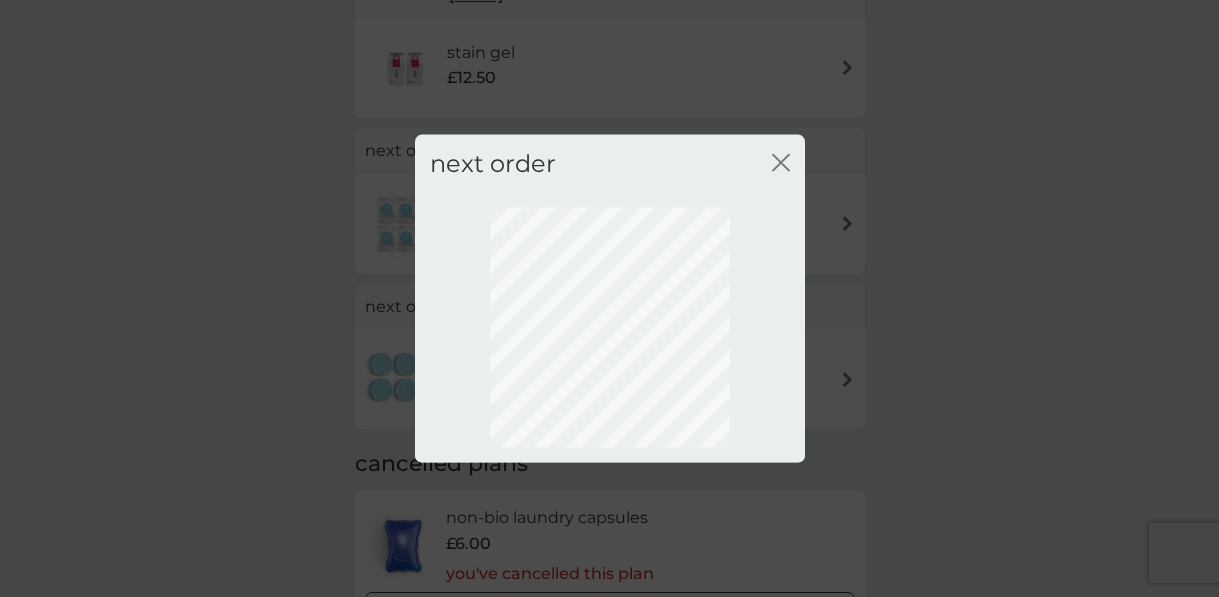 scroll, scrollTop: 240, scrollLeft: 0, axis: vertical 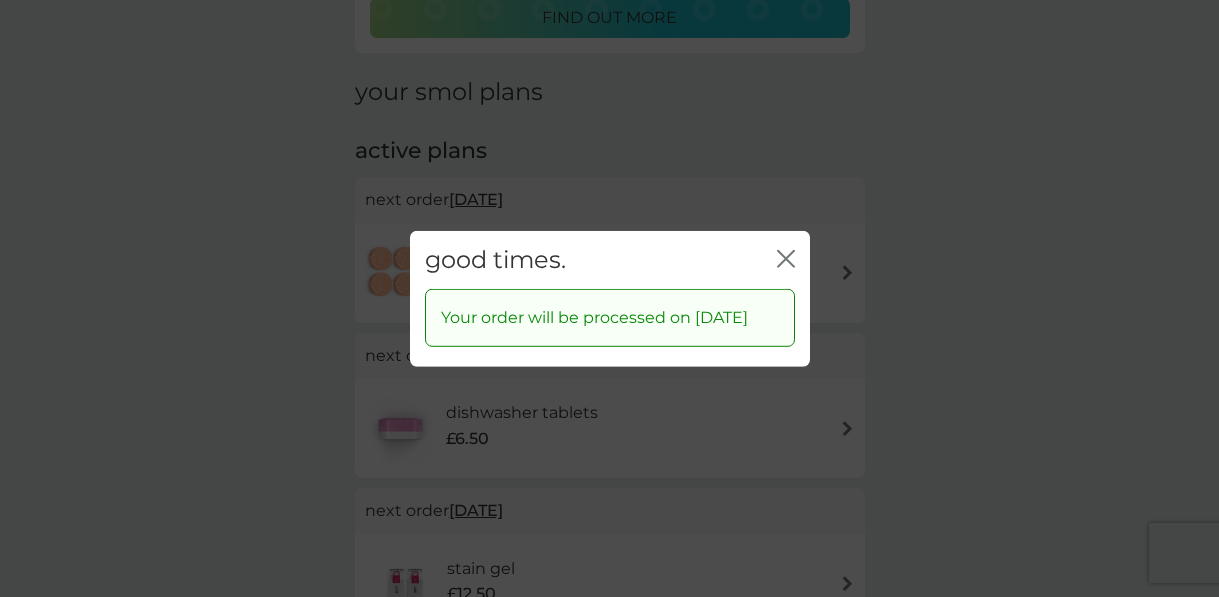 click 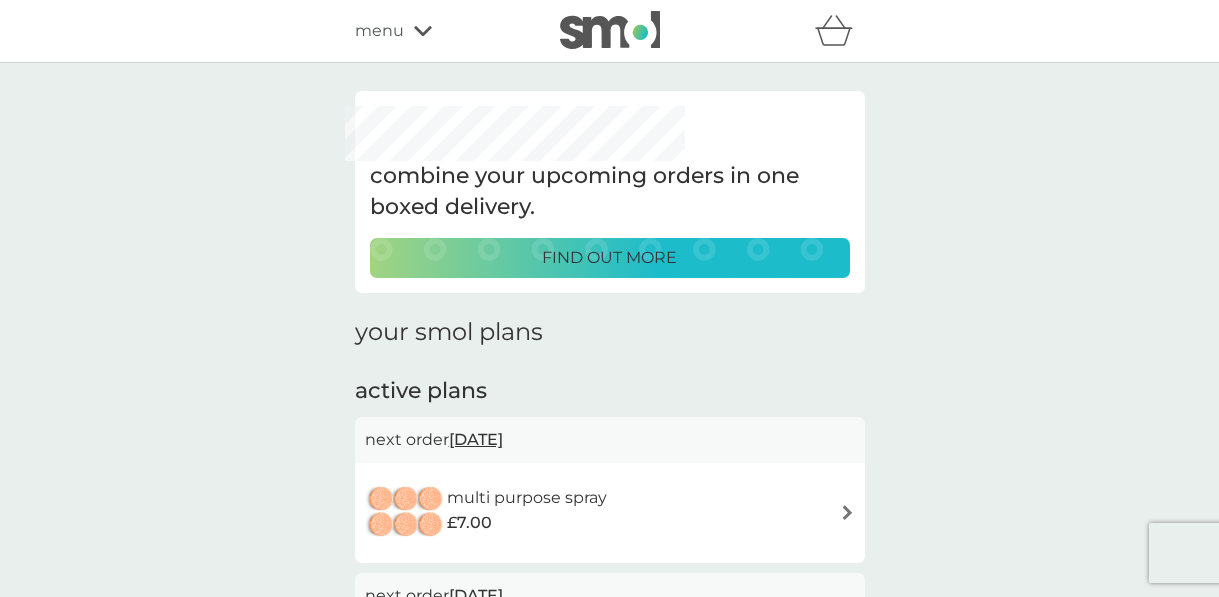 scroll, scrollTop: 0, scrollLeft: 0, axis: both 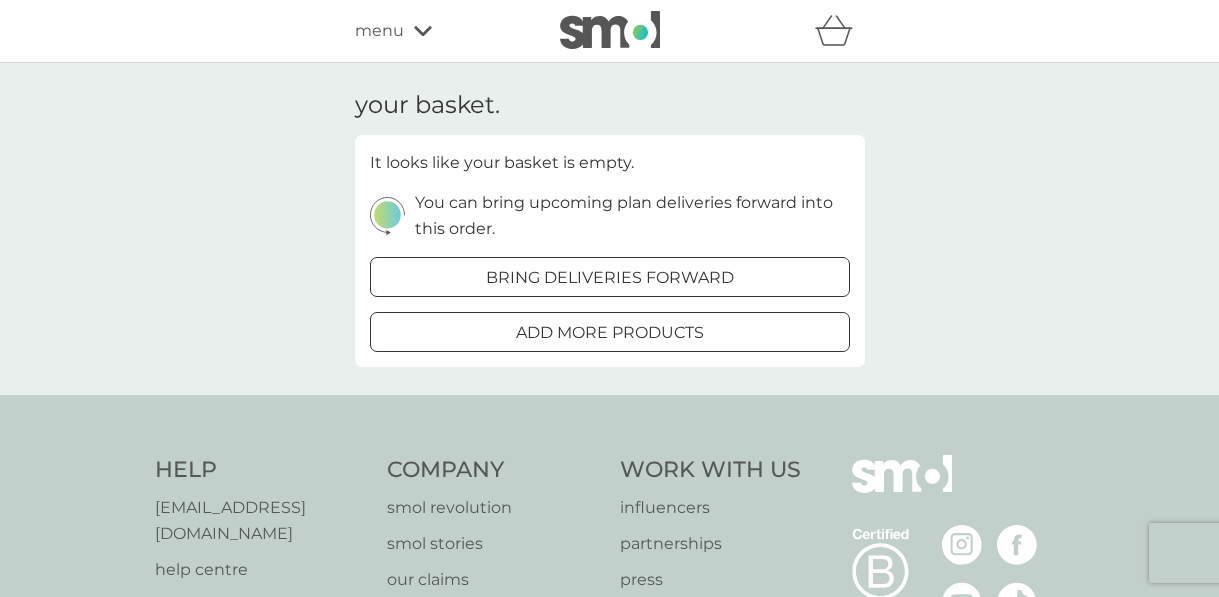 click on "your basket. It looks like your basket is empty. You can bring upcoming plan deliveries forward into this order. bring deliveries forward add more products" at bounding box center [609, 229] 